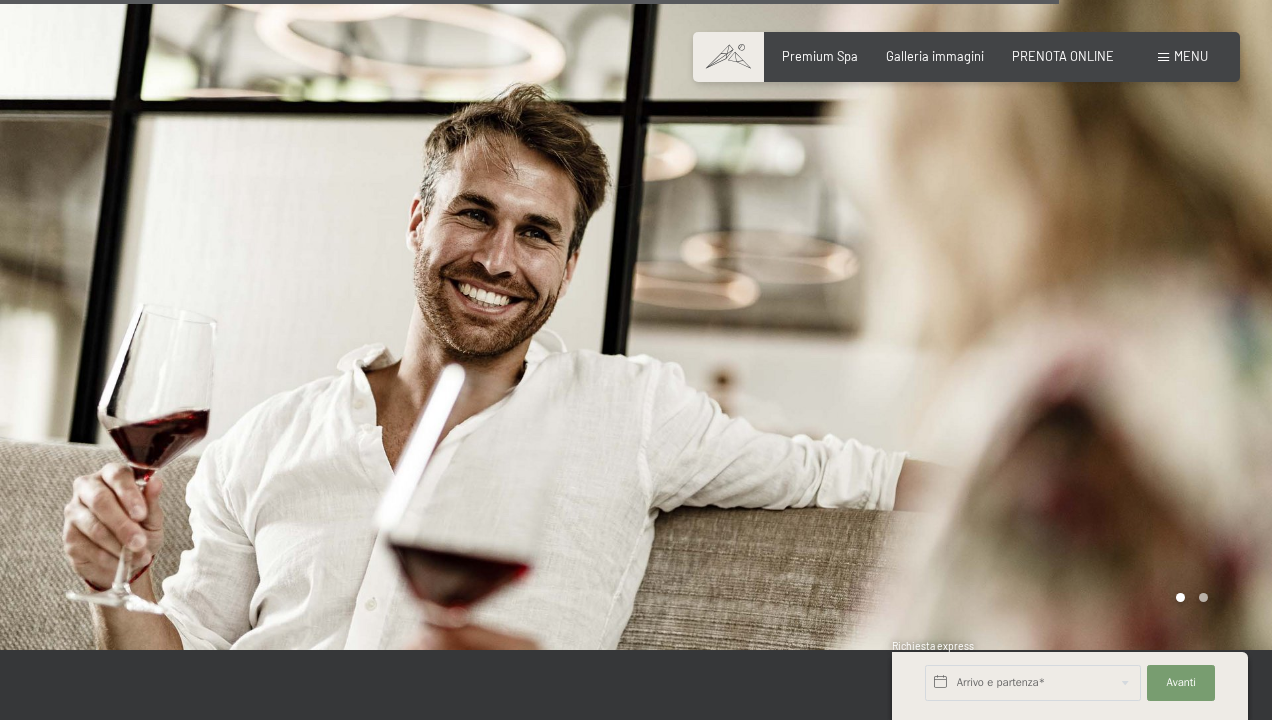 scroll, scrollTop: 2051, scrollLeft: 0, axis: vertical 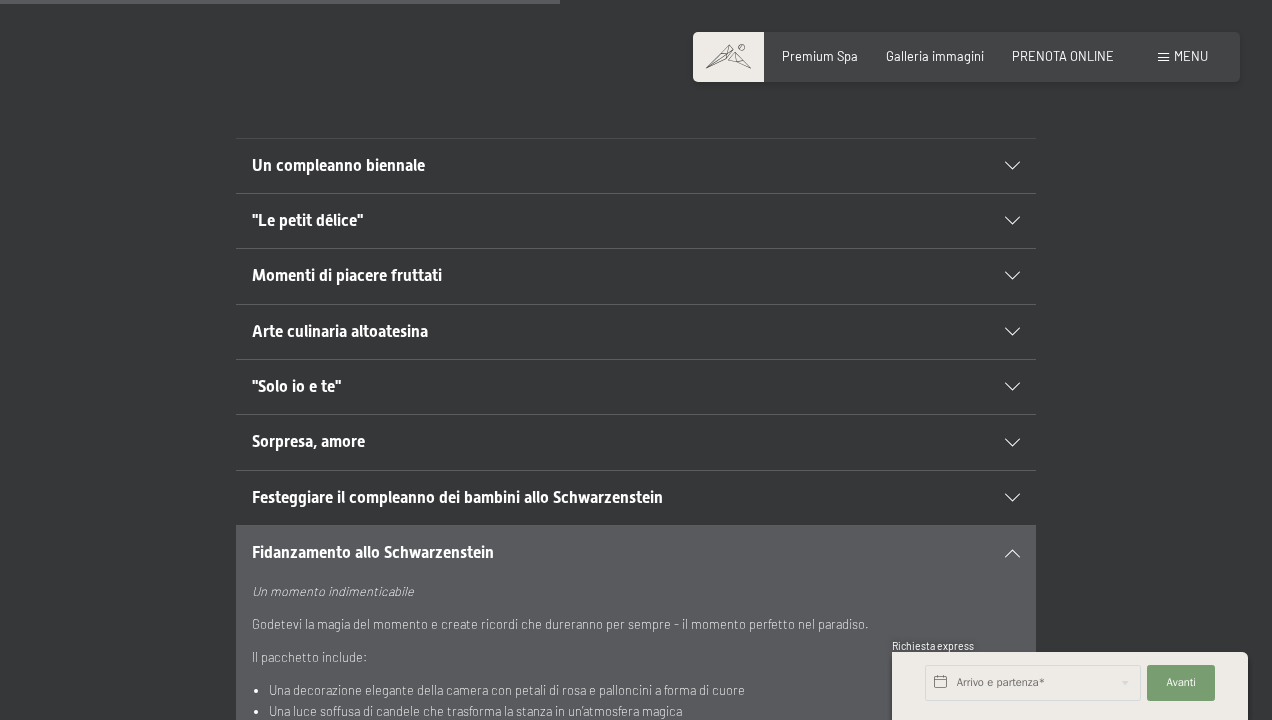 click on "Festeggiare il compleanno dei bambini allo Schwarzenstein" at bounding box center [597, 498] 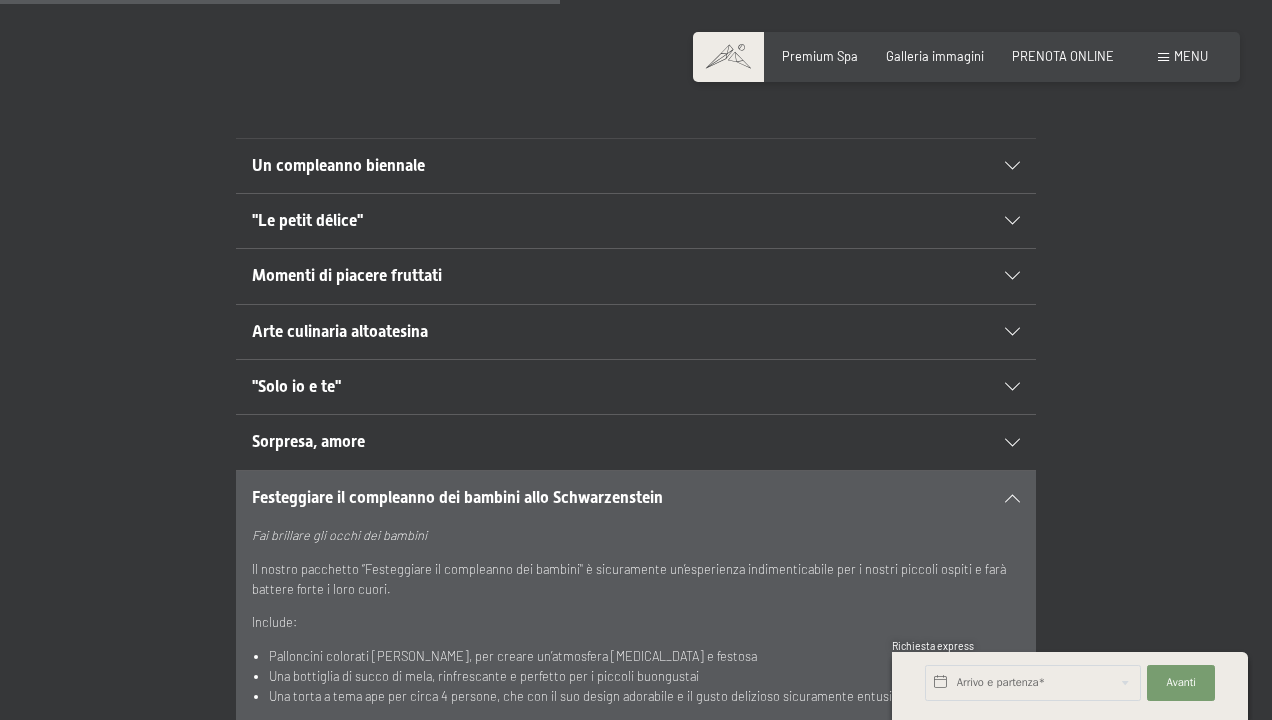 click on "Festeggiare il compleanno dei bambini allo Schwarzenstein" at bounding box center [597, 498] 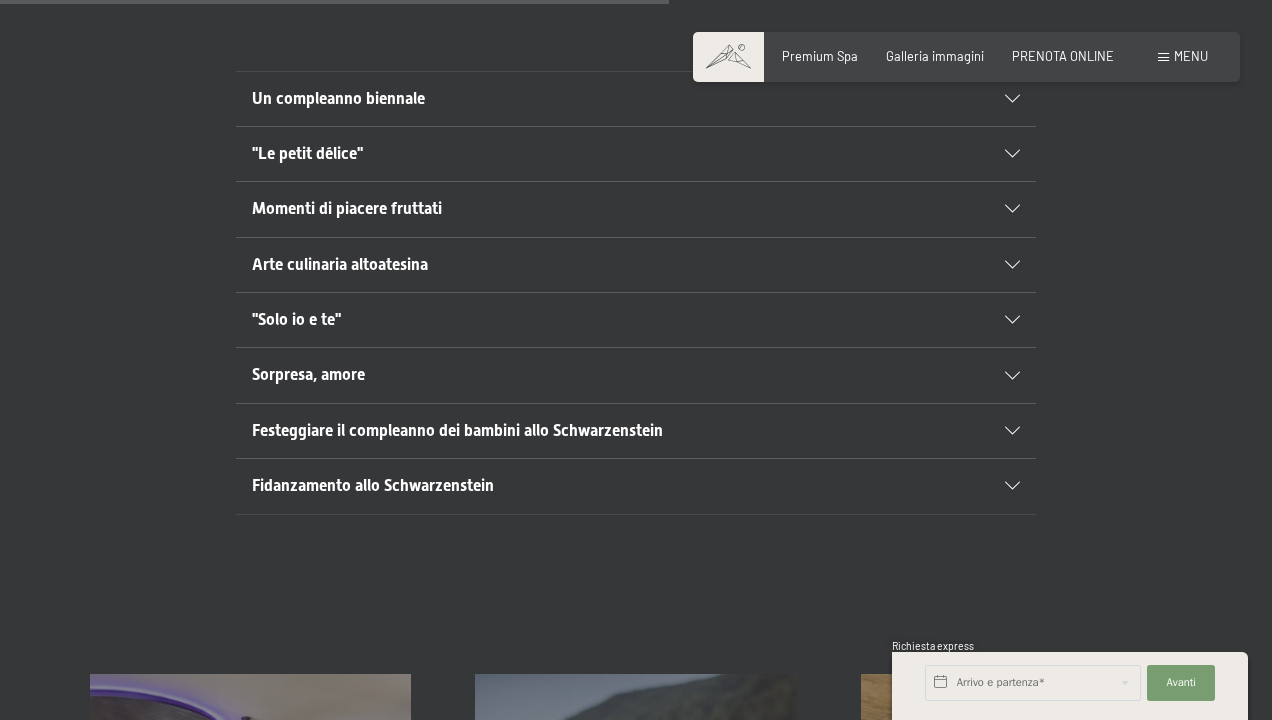 scroll, scrollTop: 1178, scrollLeft: 0, axis: vertical 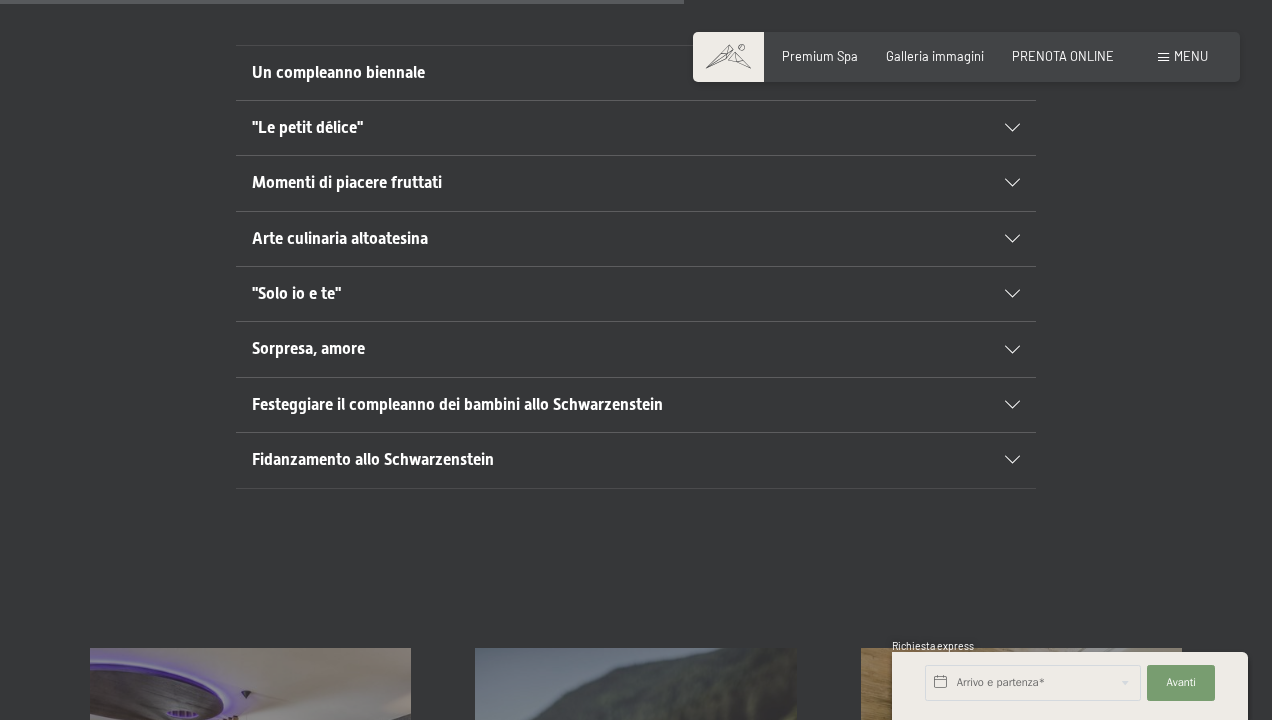 click on "Fidanzamento allo Schwarzenstein" at bounding box center (597, 460) 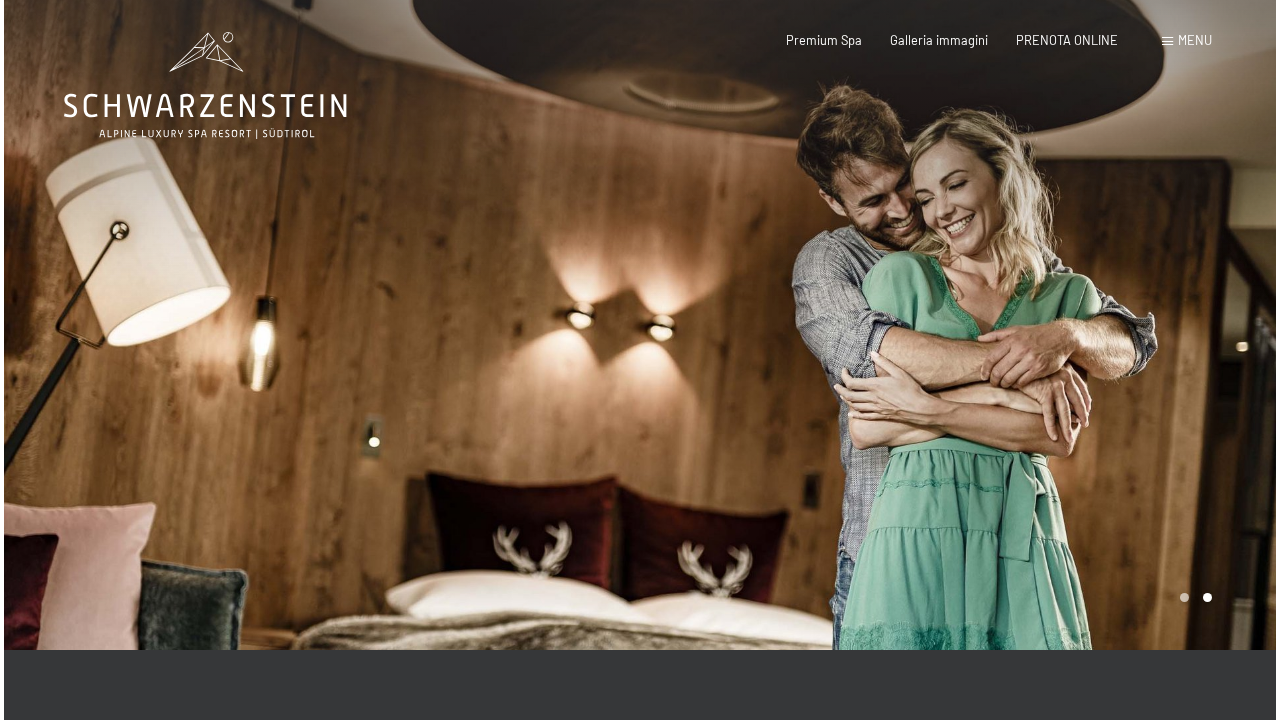 scroll, scrollTop: 0, scrollLeft: 0, axis: both 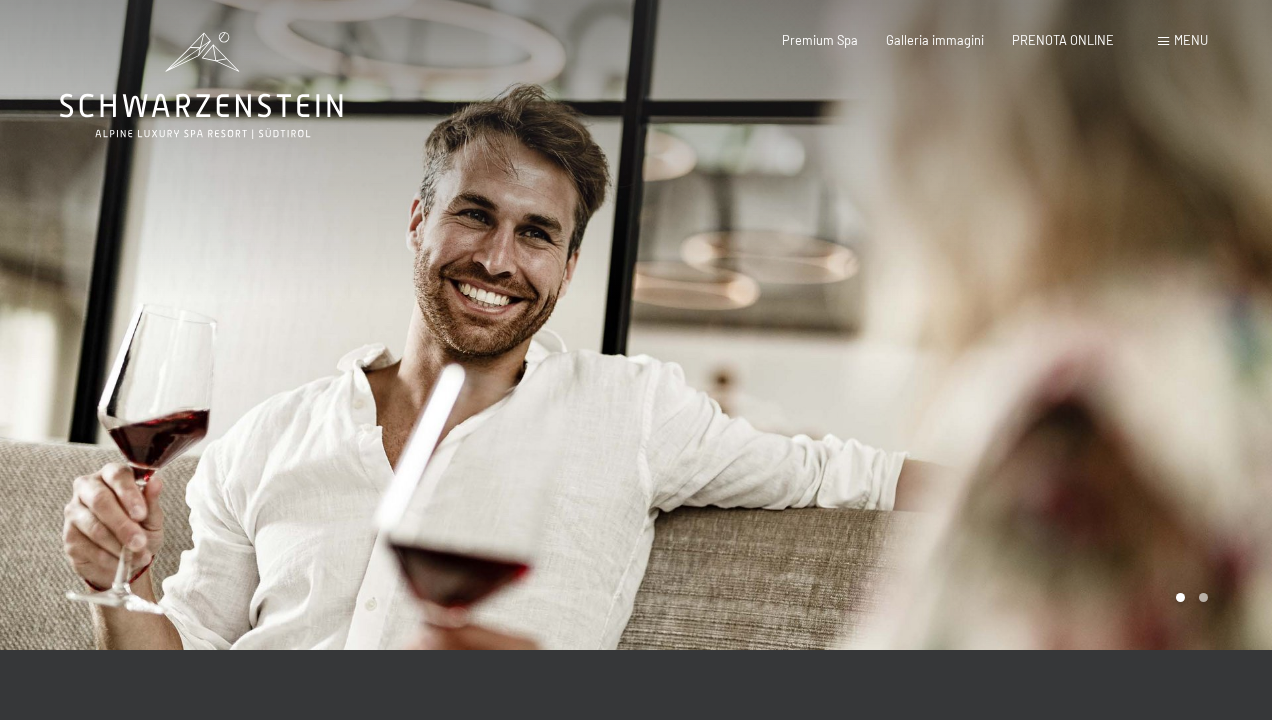 click on "Menu" at bounding box center [1191, 40] 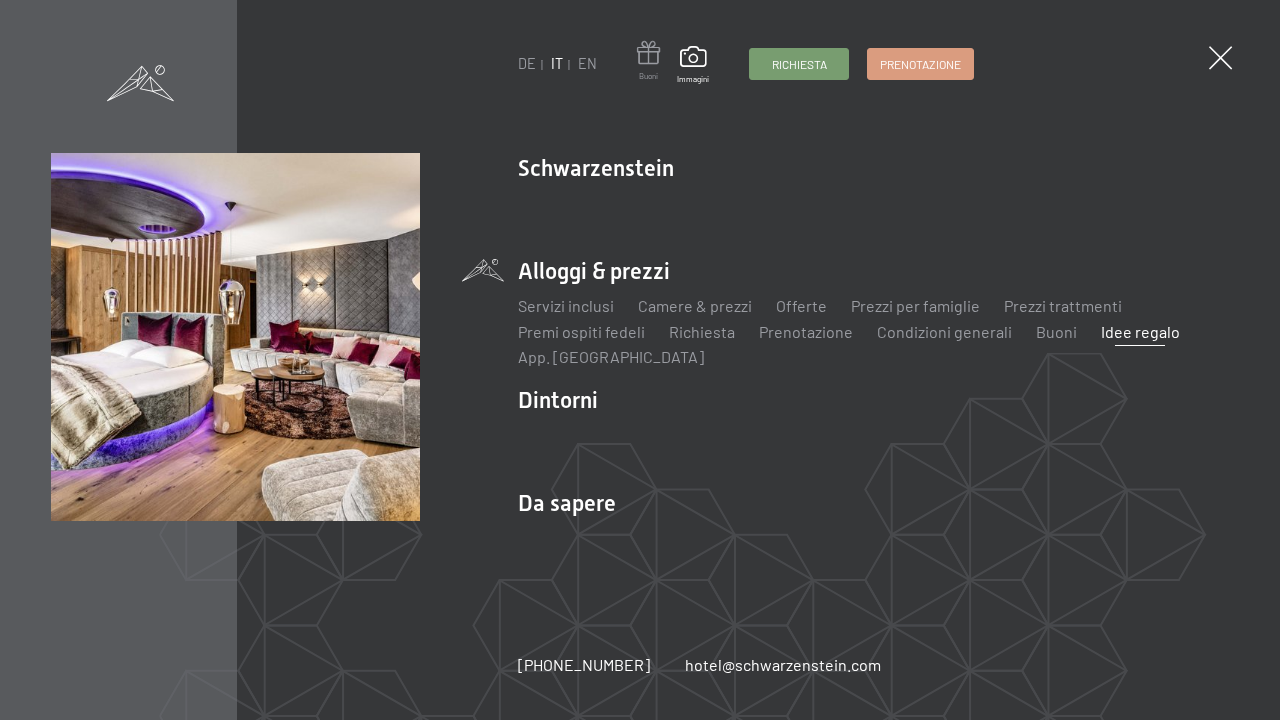 click at bounding box center [648, 56] 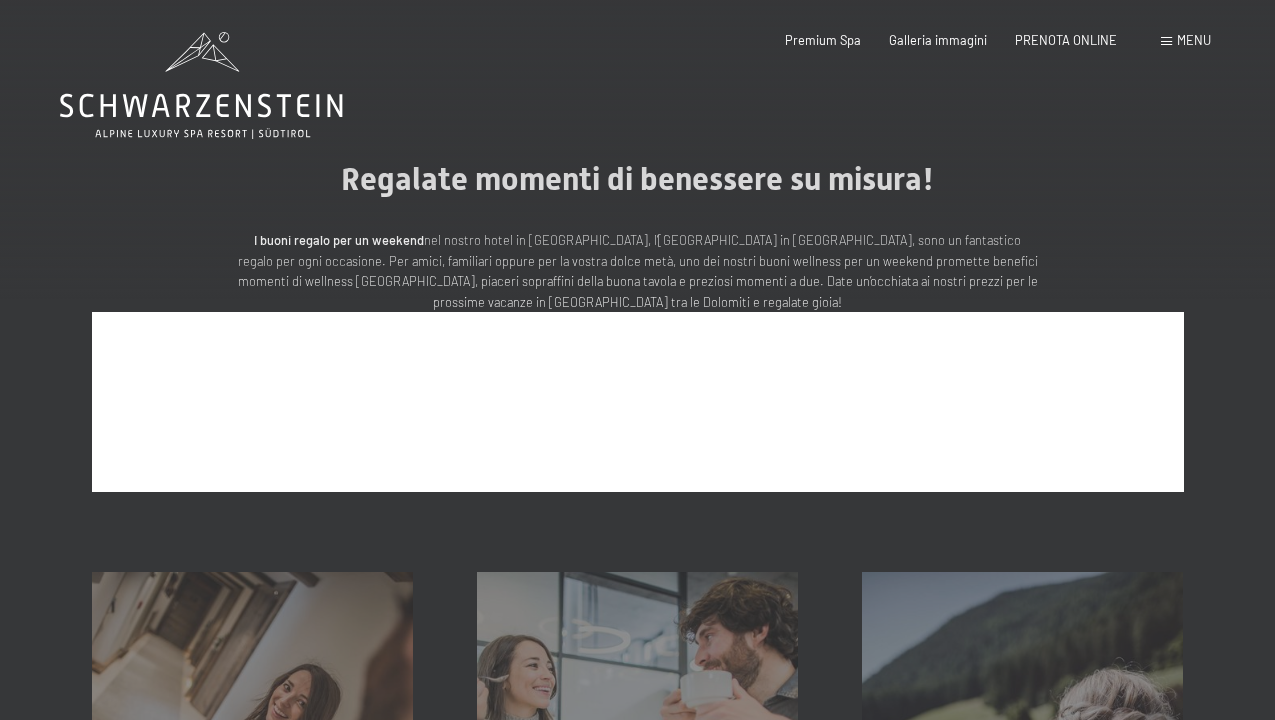 scroll, scrollTop: 0, scrollLeft: 0, axis: both 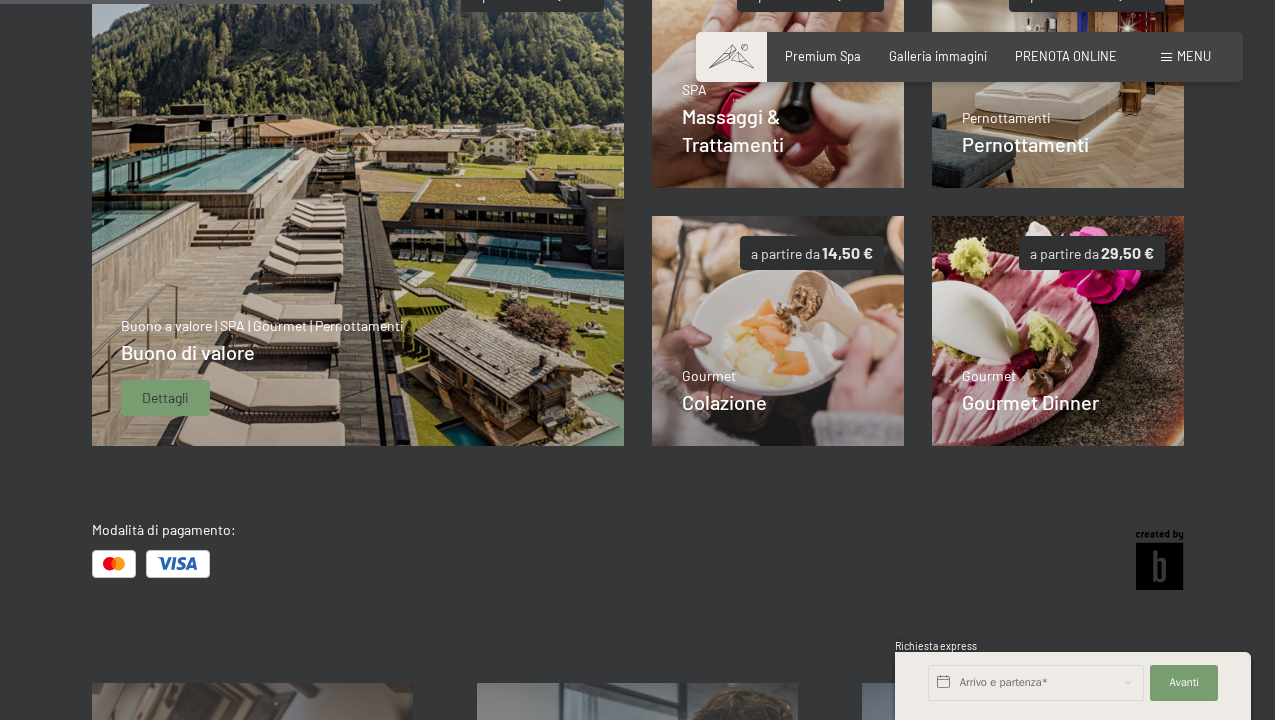 click at bounding box center (357, 201) 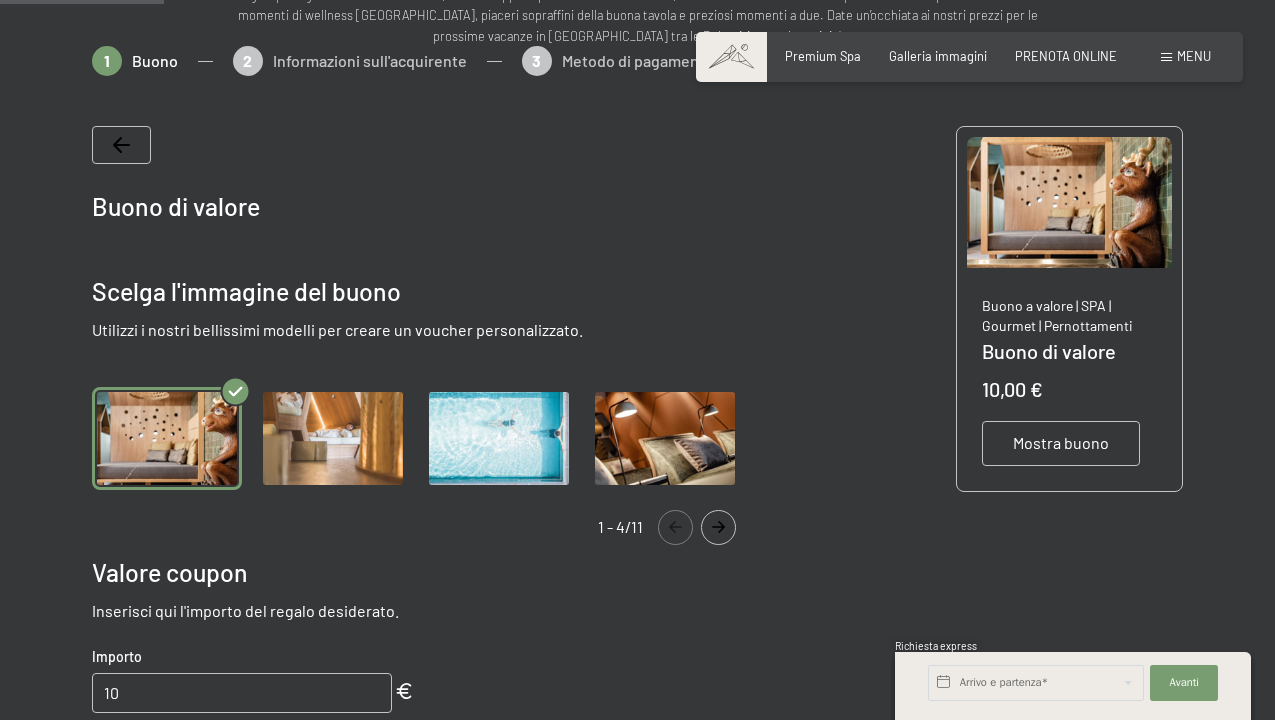 scroll, scrollTop: 266, scrollLeft: 0, axis: vertical 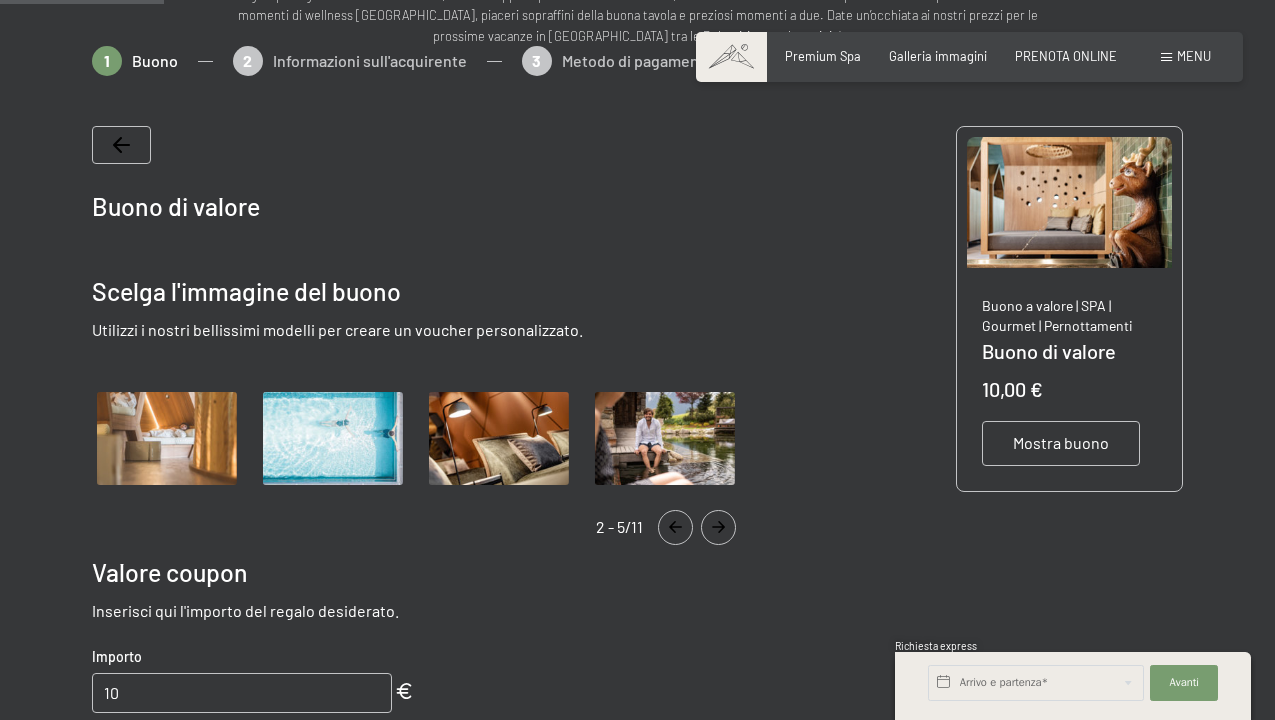 click 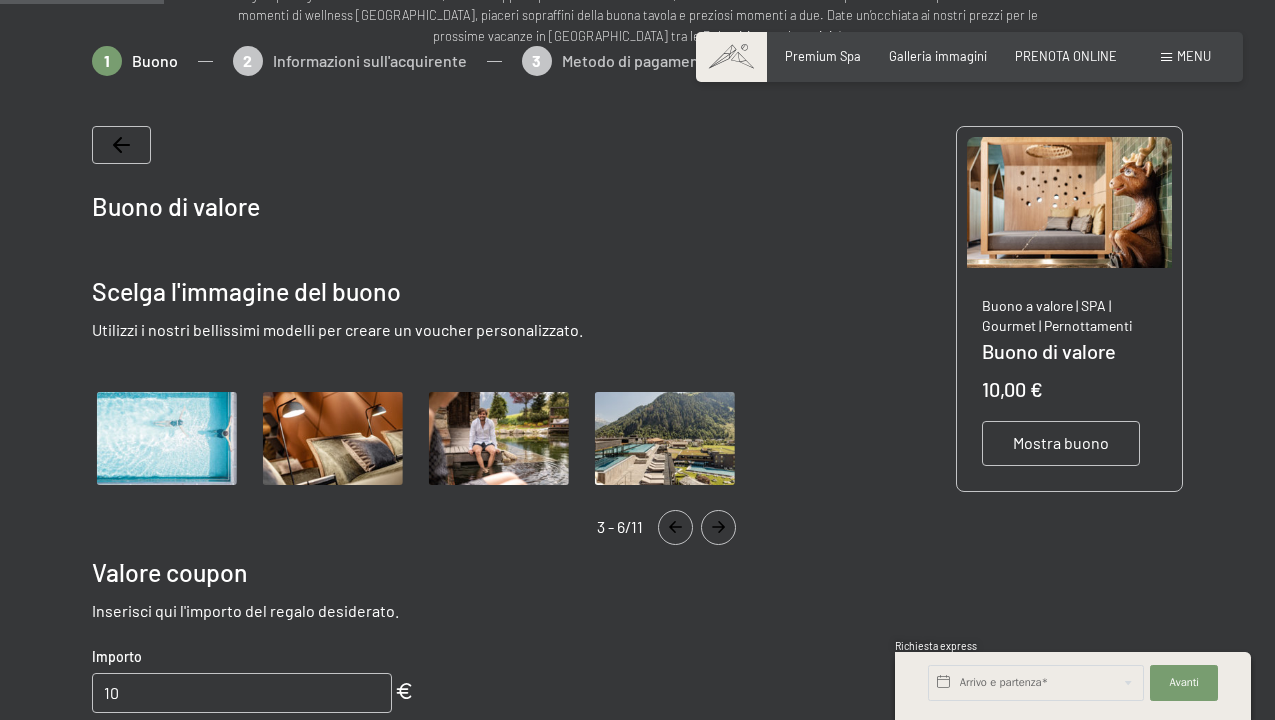 click at bounding box center [665, 438] 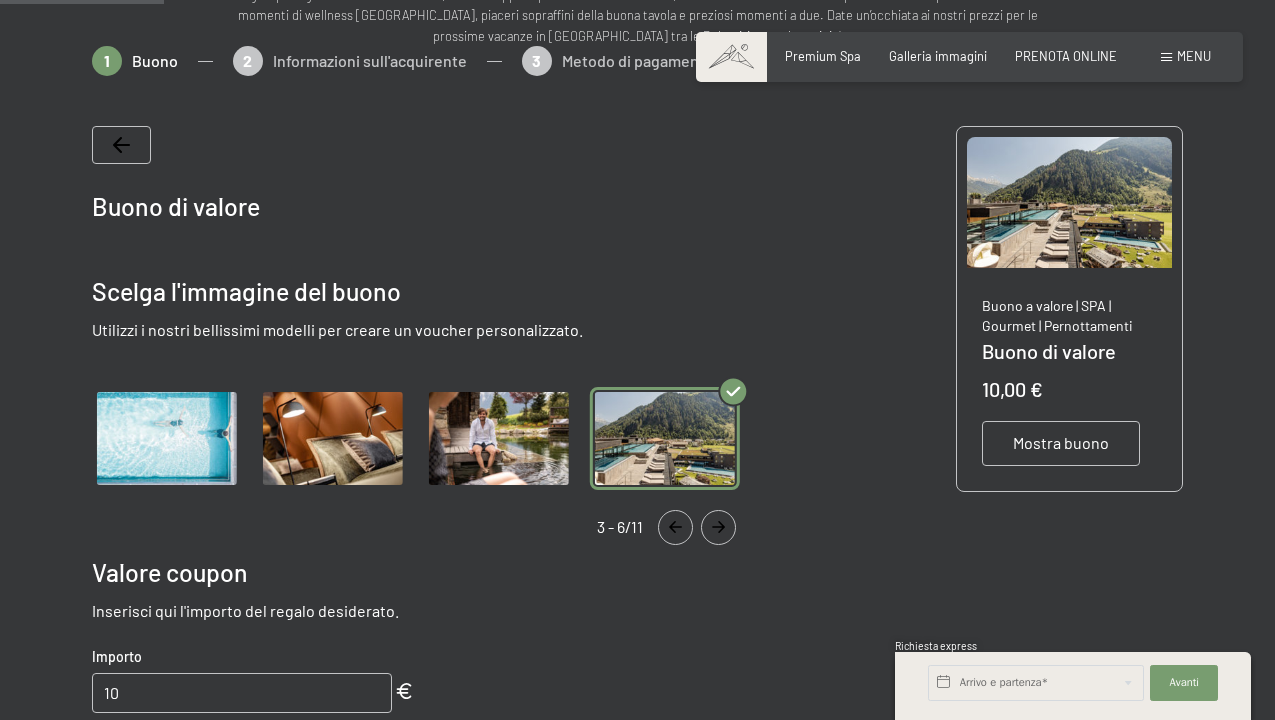 click 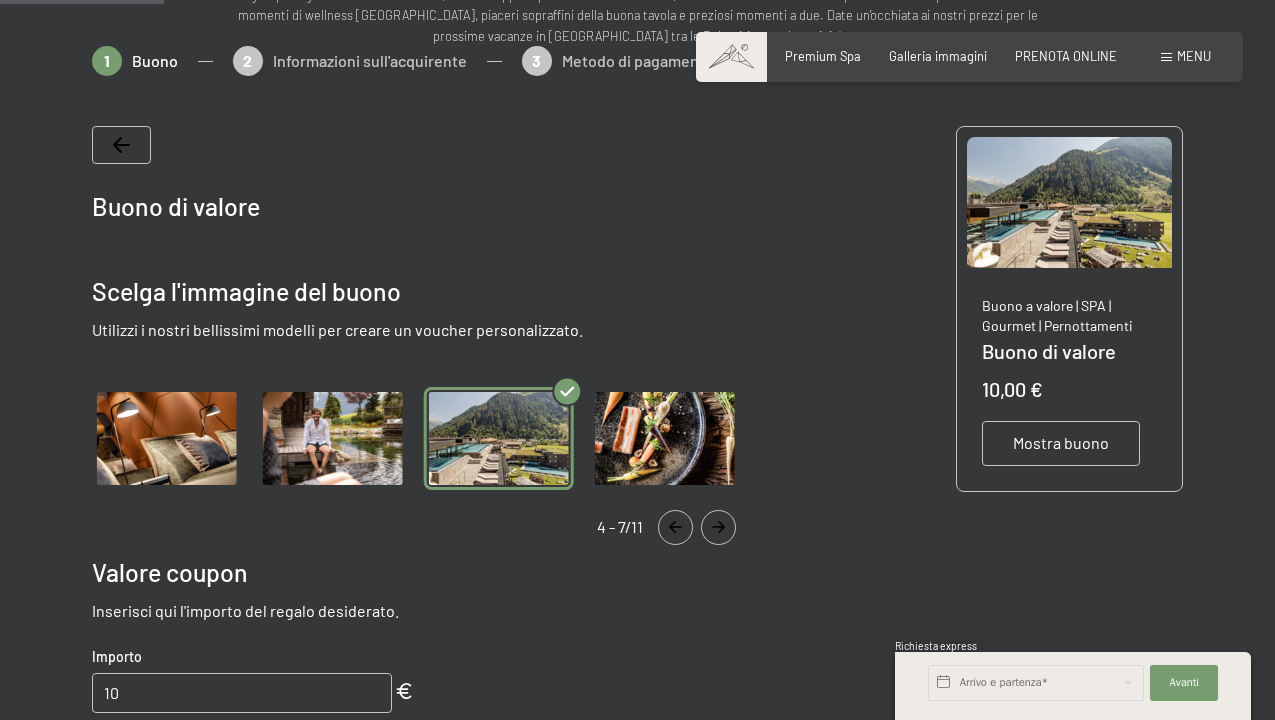 click 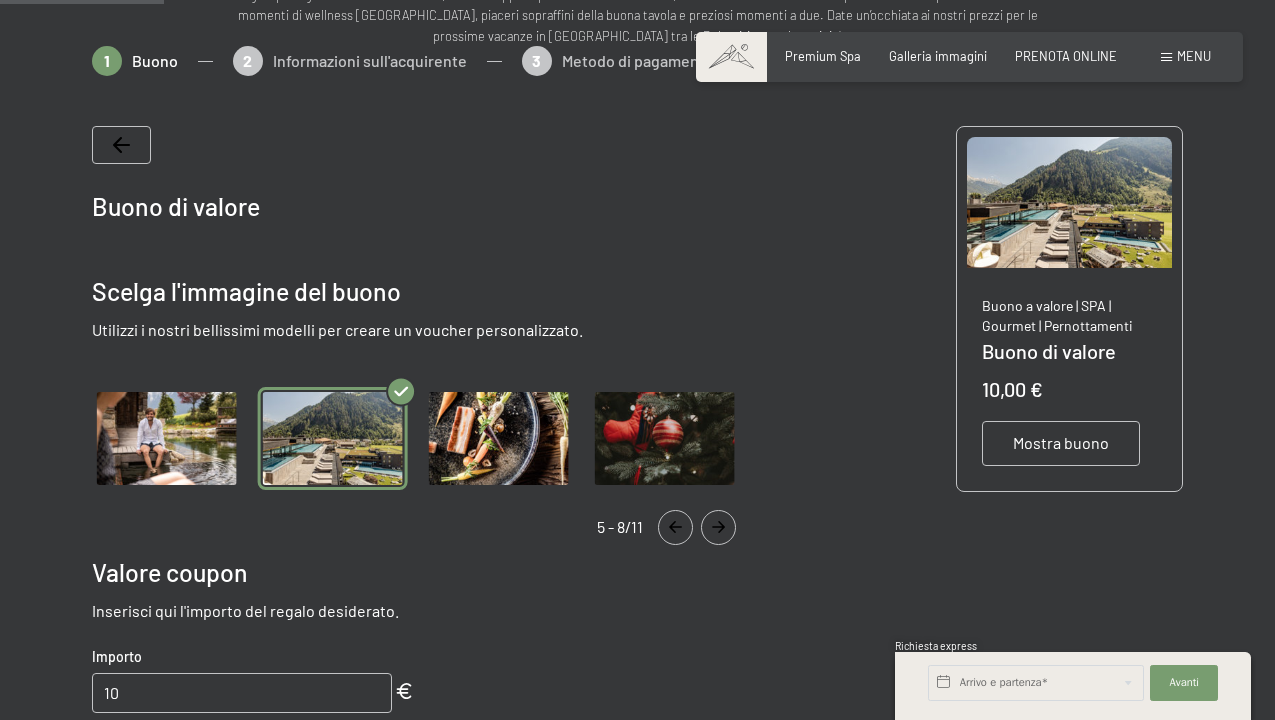 click 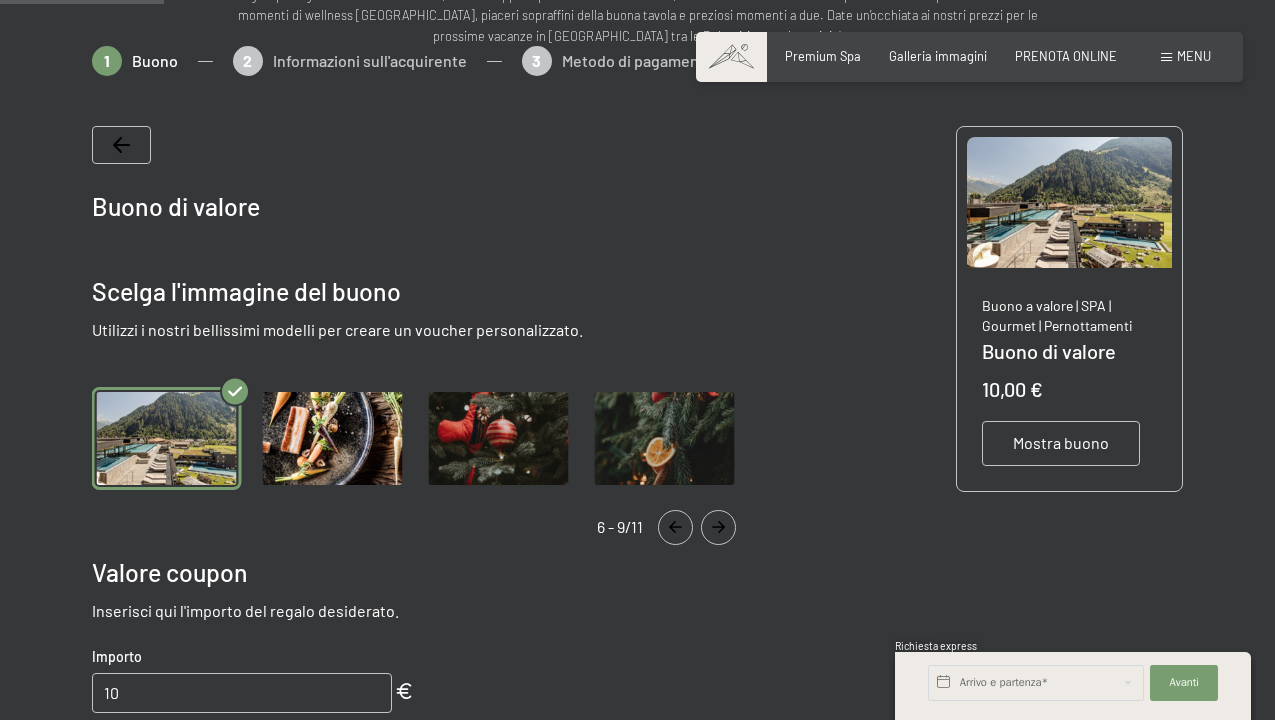 click 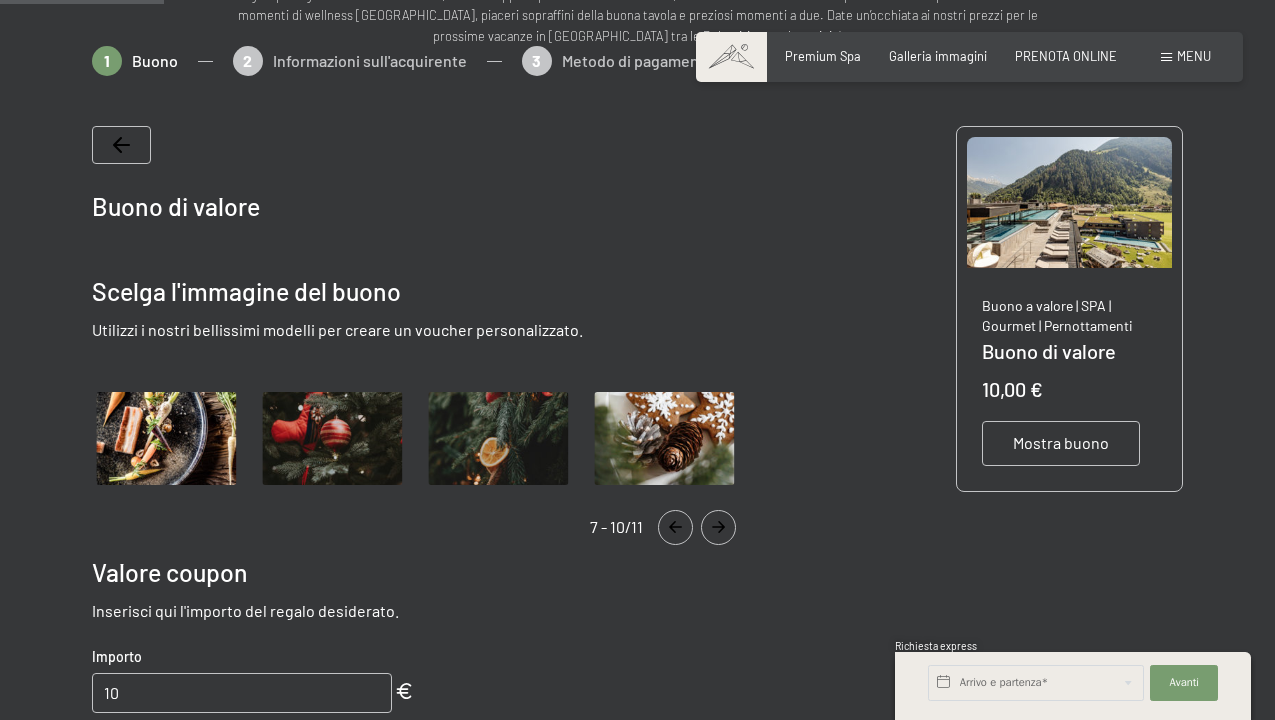 click 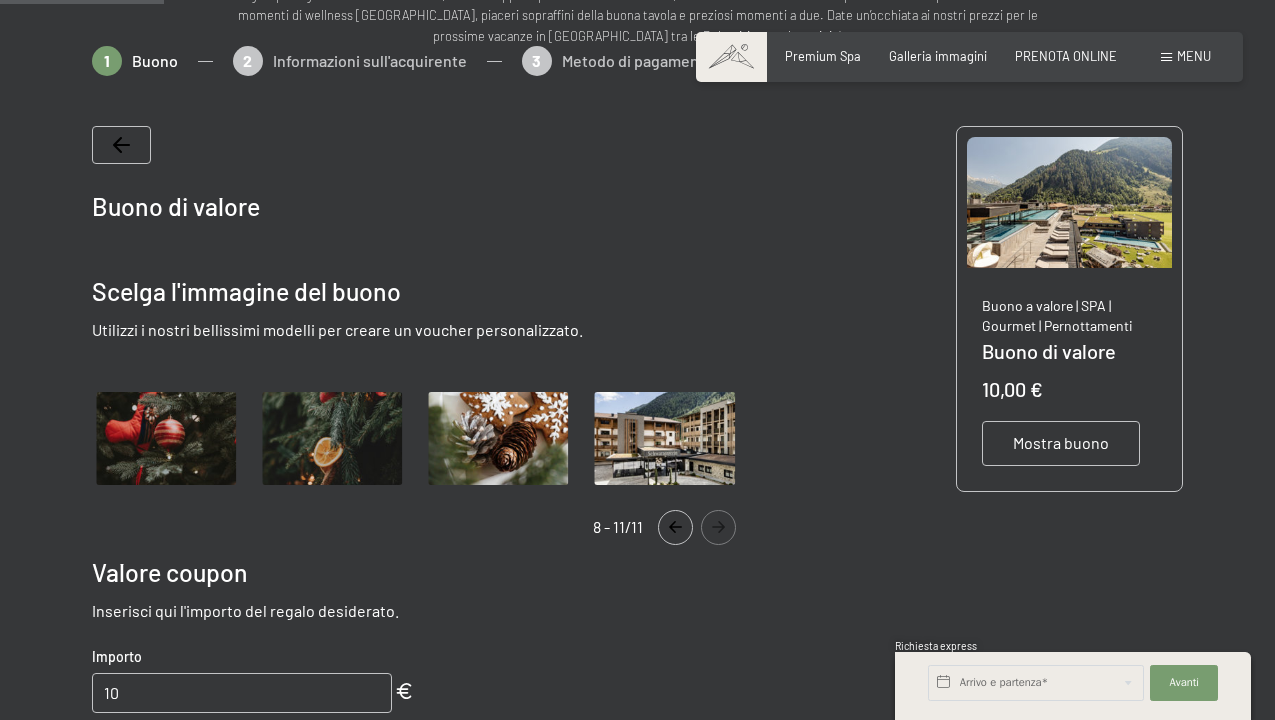 click 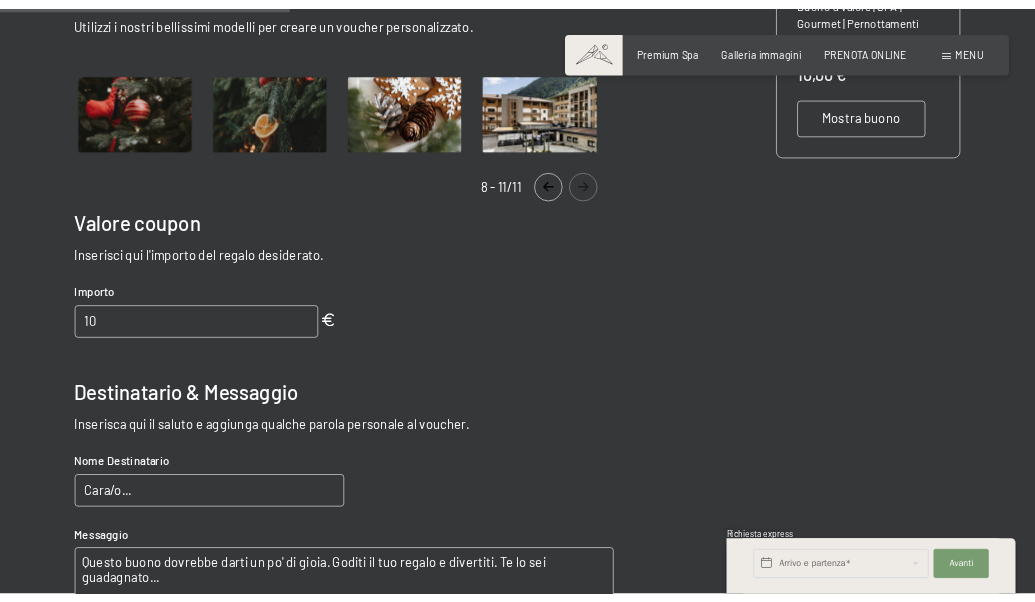 scroll, scrollTop: 584, scrollLeft: 0, axis: vertical 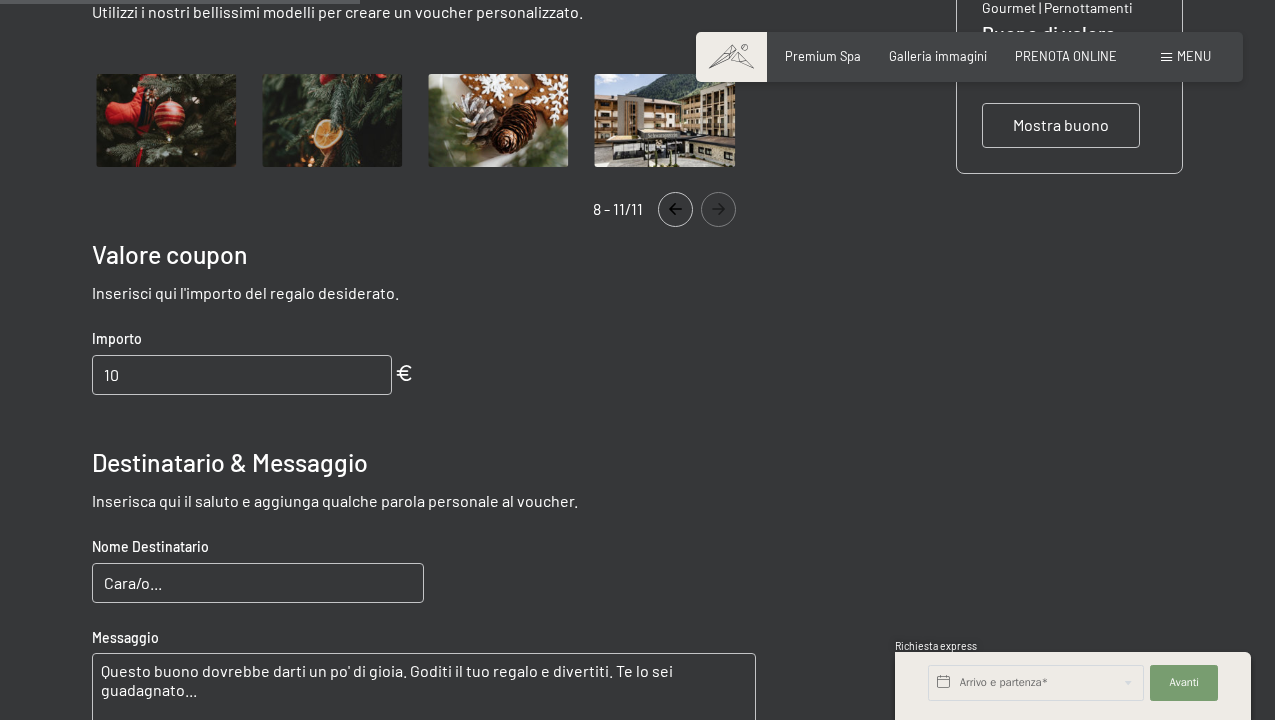 click on "10" at bounding box center (242, 375) 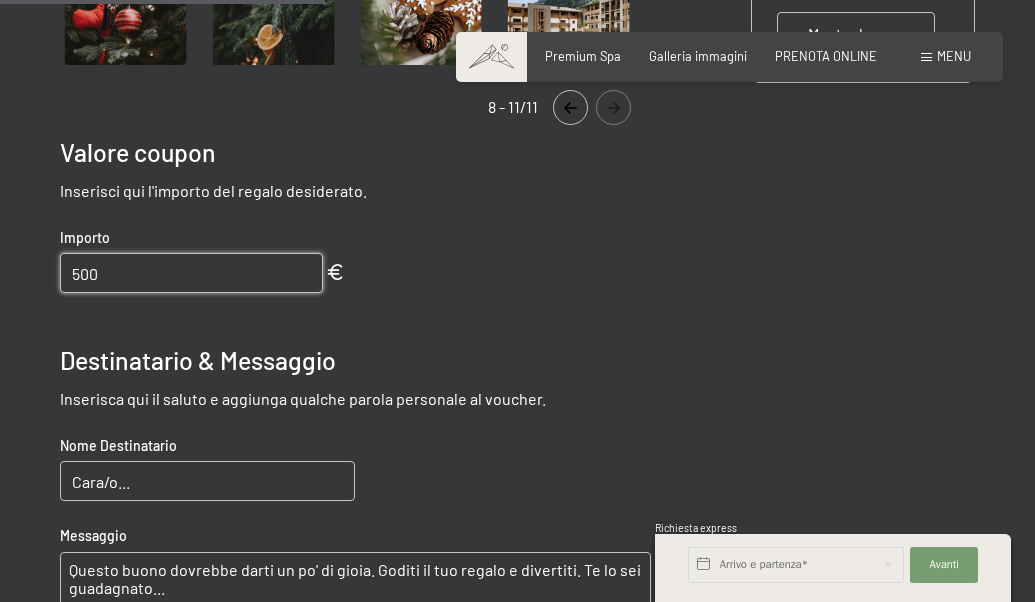 scroll, scrollTop: 676, scrollLeft: 0, axis: vertical 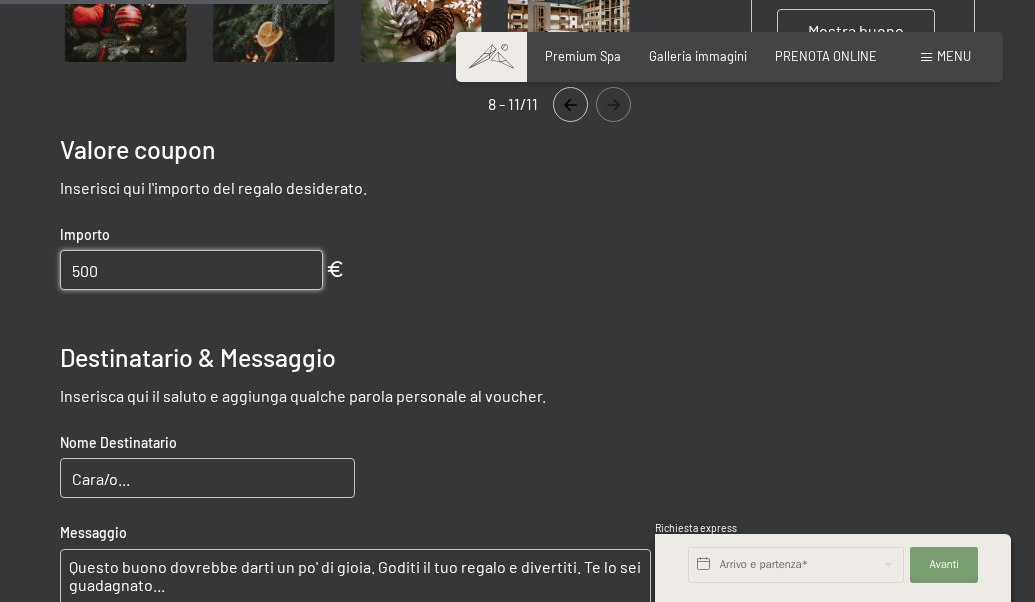 type on "500" 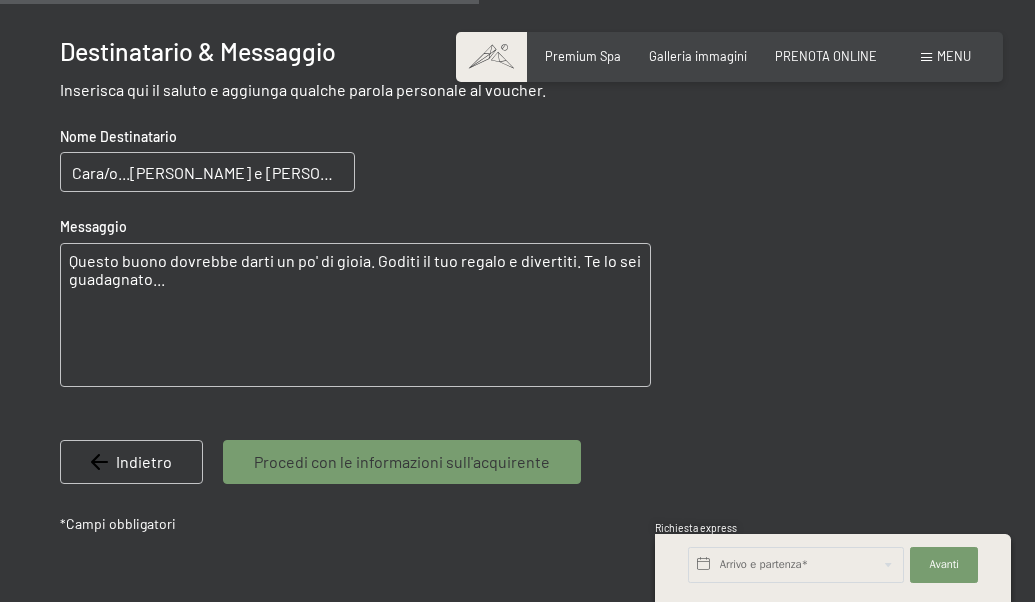 scroll, scrollTop: 988, scrollLeft: 0, axis: vertical 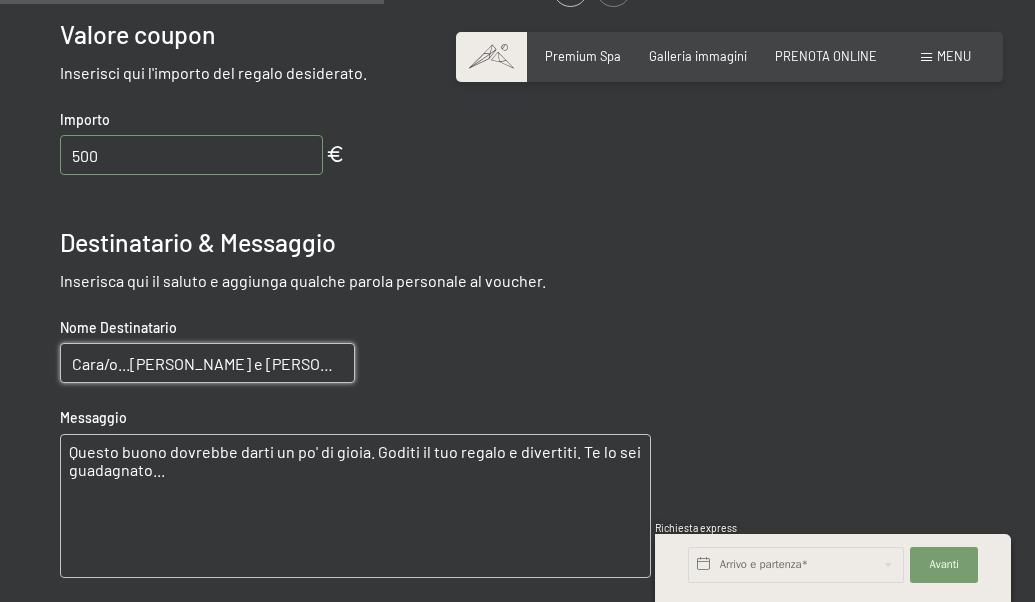 type on "Cara/o...Ciro e Daniele" 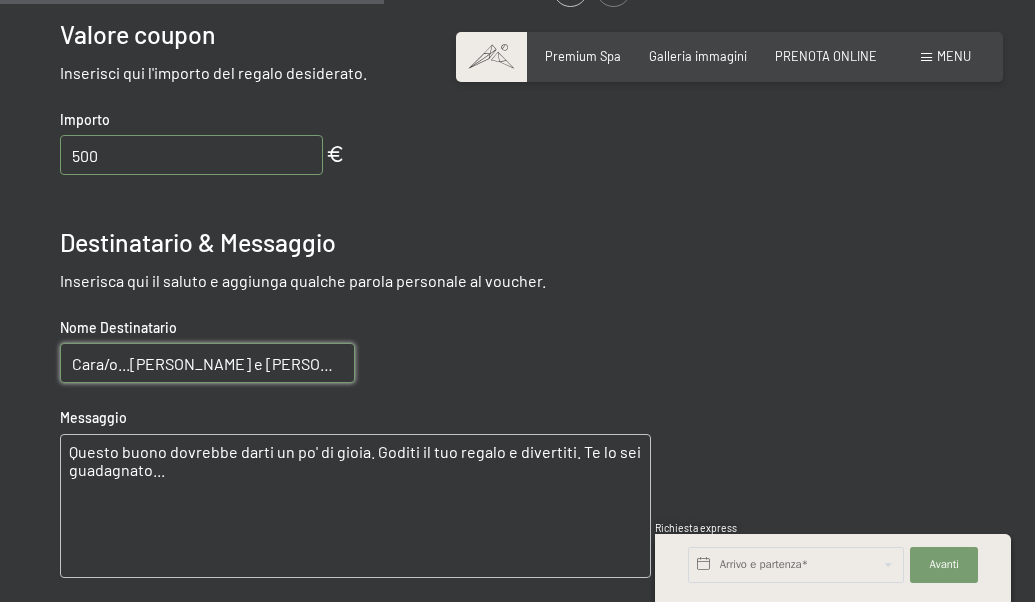 drag, startPoint x: 300, startPoint y: 470, endPoint x: -8, endPoint y: 444, distance: 309.09546 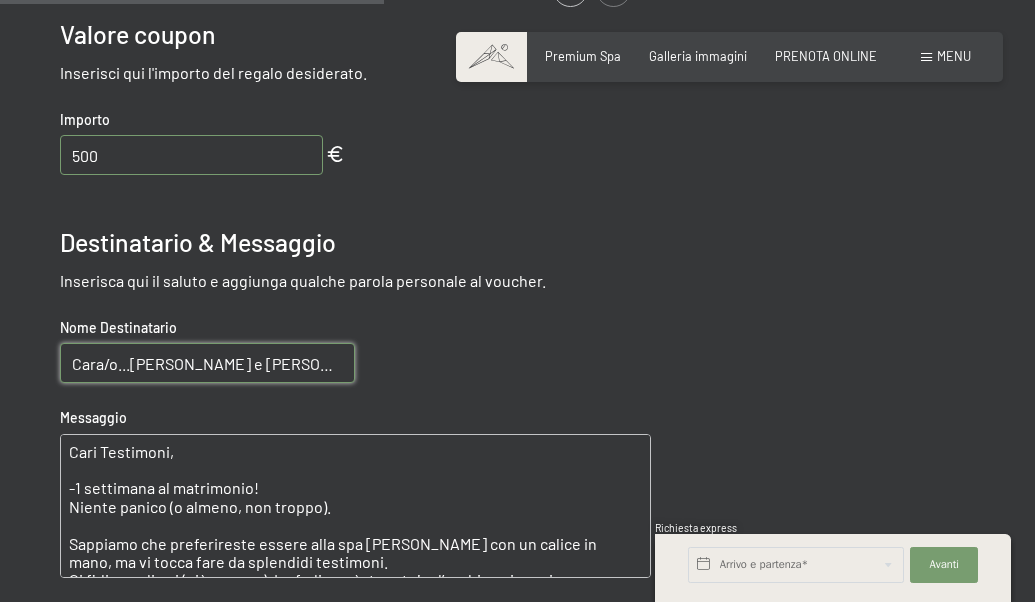 scroll, scrollTop: 10, scrollLeft: 0, axis: vertical 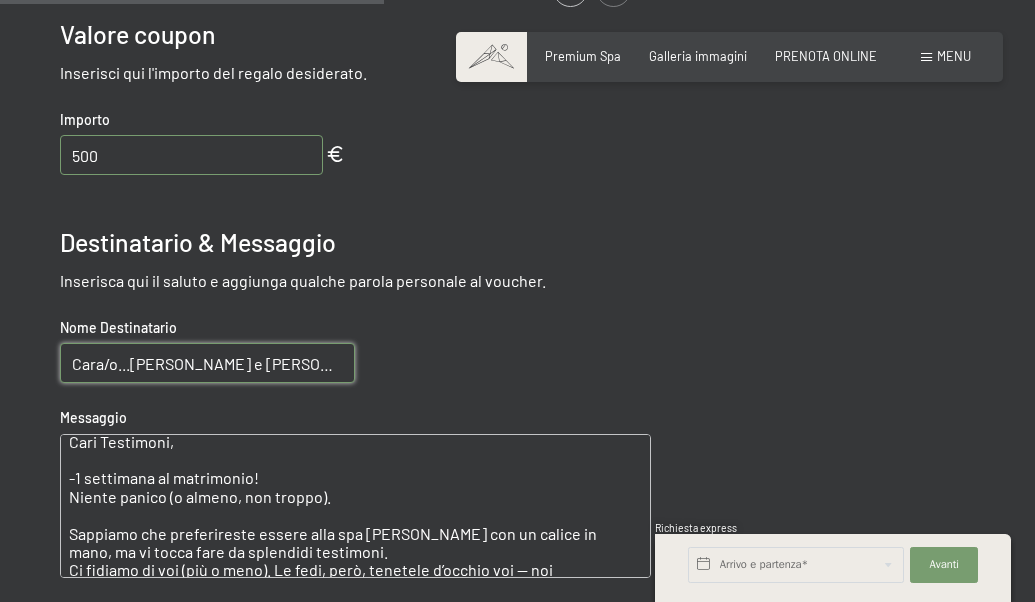 click on "Cari Testimoni,
-1 settimana al matrimonio!
Niente panico (o almeno, non troppo).
Sappiamo che preferireste essere alla spa Schwarzenstein con un calice in mano, ma vi tocca fare da splendidi testimoni.
Ci fidiamo di voi (più o meno). Le fedi, però, tenetele d’occhio voi — noi" at bounding box center (355, 506) 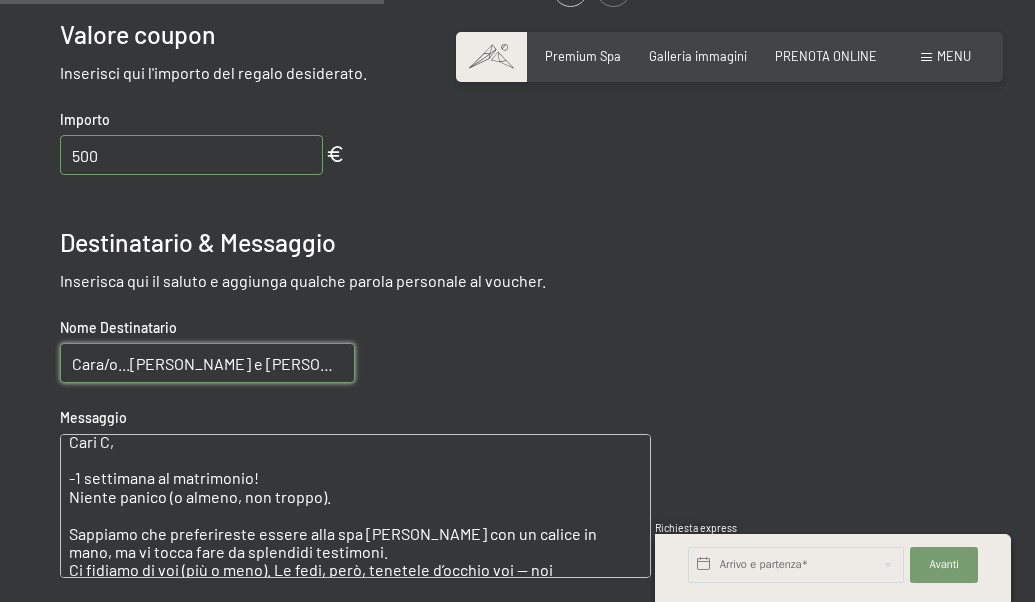 scroll, scrollTop: 6, scrollLeft: 0, axis: vertical 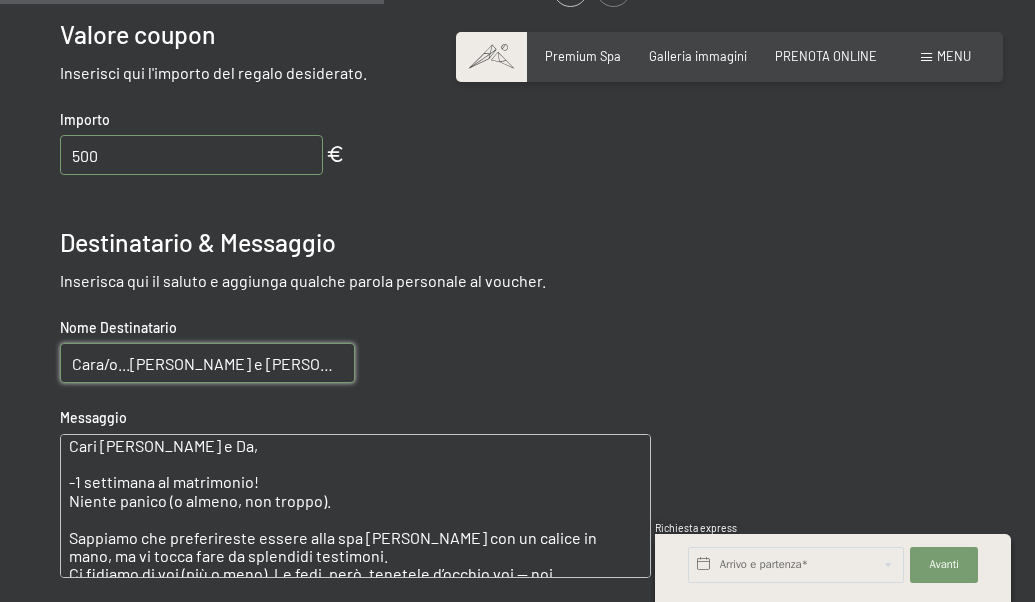 click on "Cari Ciro e Da,
-1 settimana al matrimonio!
Niente panico (o almeno, non troppo).
Sappiamo che preferireste essere alla spa Schwarzenstein con un calice in mano, ma vi tocca fare da splendidi testimoni.
Ci fidiamo di voi (più o meno). Le fedi, però, tenetele d’occhio voi — noi" at bounding box center (355, 506) 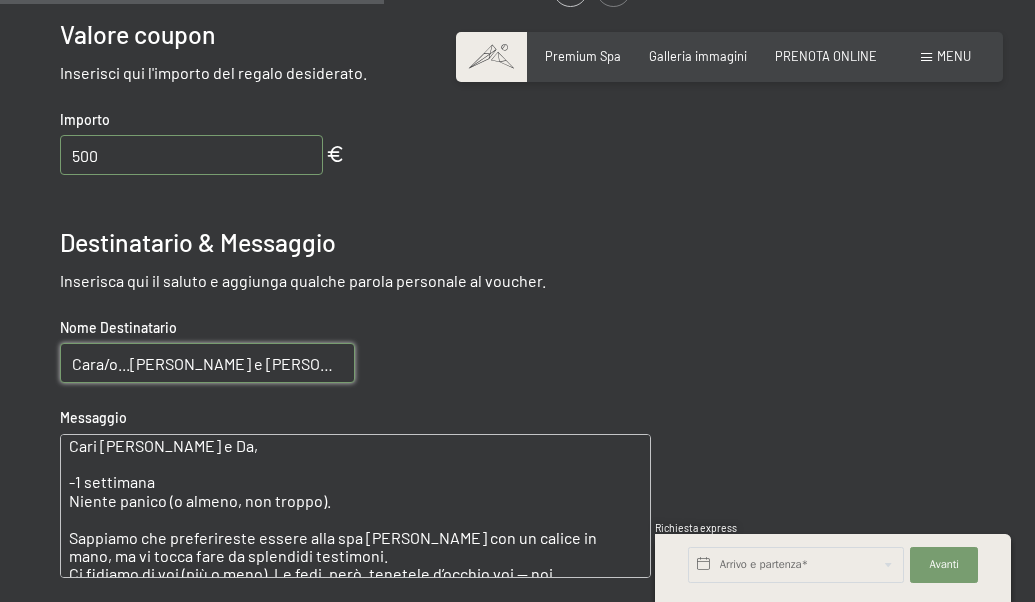 click on "Cari Ciro e Da,
-1 settimana
Niente panico (o almeno, non troppo).
Sappiamo che preferireste essere alla spa Schwarzenstein con un calice in mano, ma vi tocca fare da splendidi testimoni.
Ci fidiamo di voi (più o meno). Le fedi, però, tenetele d’occhio voi — noi" at bounding box center (355, 506) 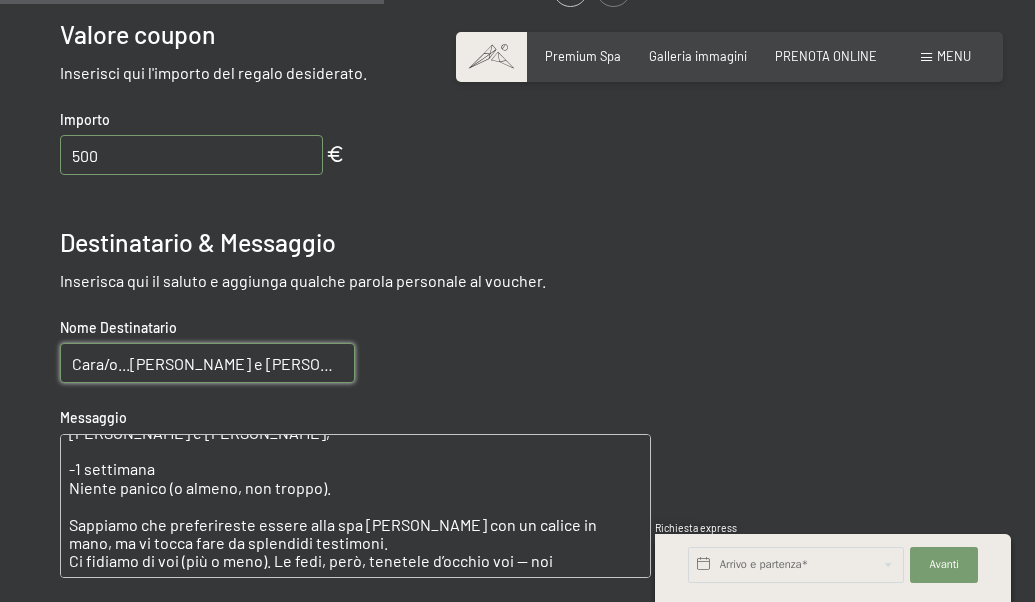scroll, scrollTop: 18, scrollLeft: 0, axis: vertical 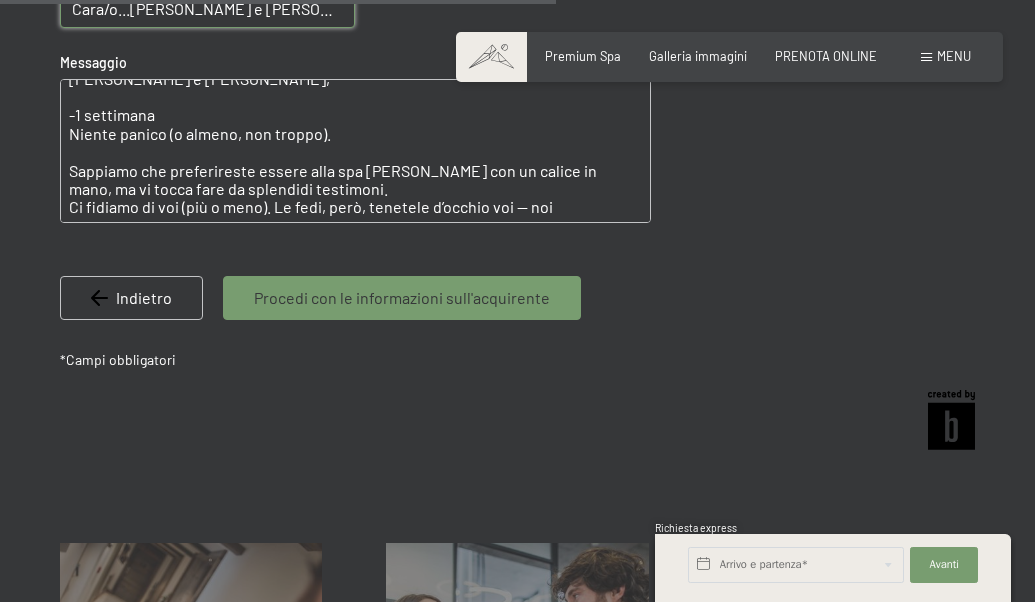 click on "Cari Ciro e Daniele,
-1 settimana
Niente panico (o almeno, non troppo).
Sappiamo che preferireste essere alla spa Schwarzenstein con un calice in mano, ma vi tocca fare da splendidi testimoni.
Ci fidiamo di voi (più o meno). Le fedi, però, tenetele d’occhio voi — noi" at bounding box center [355, 151] 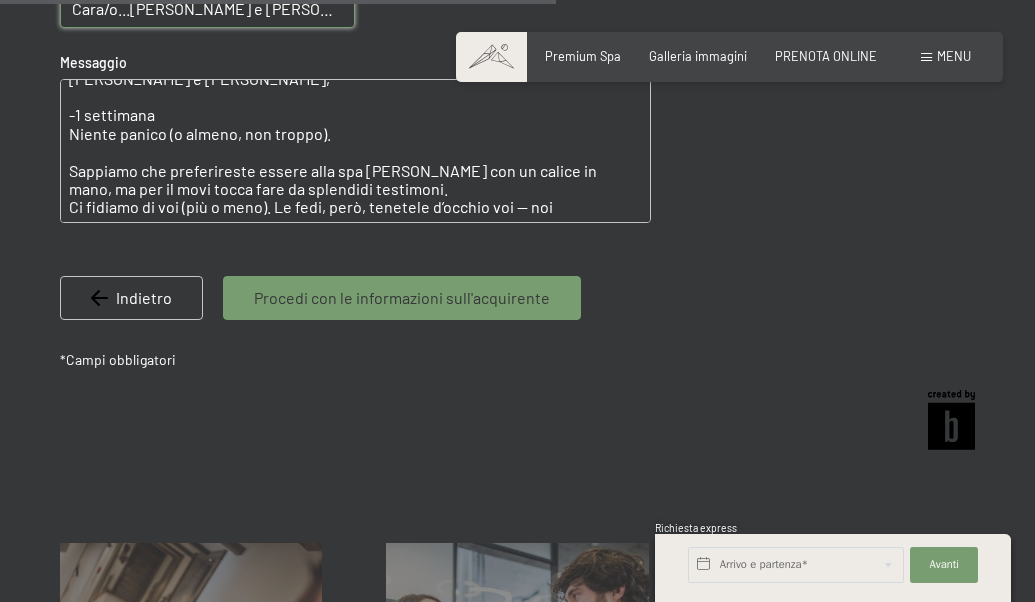 click on "Cari Ciro e Daniele,
-1 settimana
Niente panico (o almeno, non troppo).
Sappiamo che preferireste essere alla spa Schwarzenstein con un calice in mano, ma per il movi tocca fare da splendidi testimoni.
Ci fidiamo di voi (più o meno). Le fedi, però, tenetele d’occhio voi — noi" at bounding box center (355, 151) 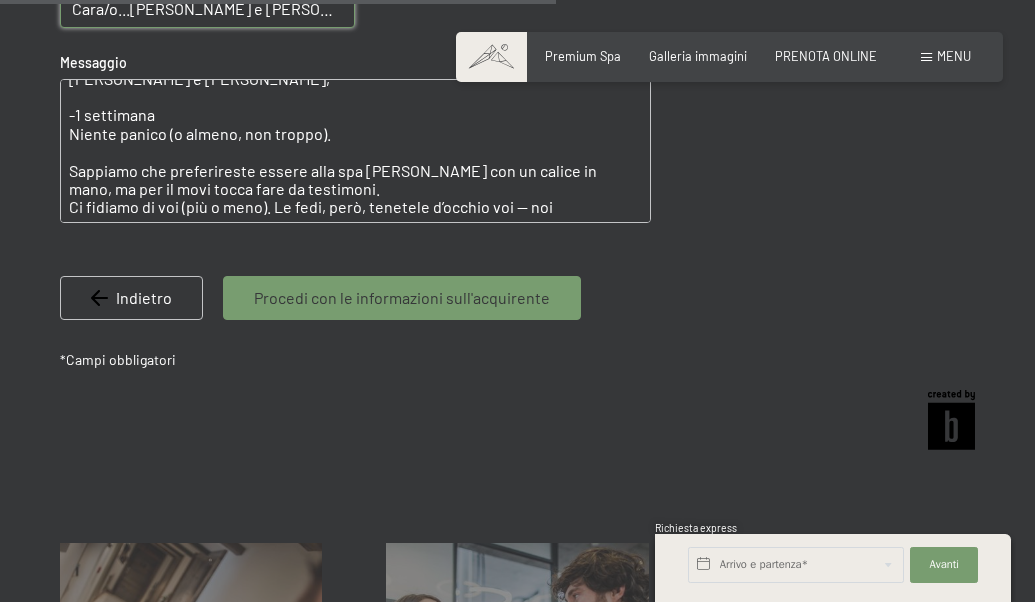 click on "Cari Ciro e Daniele,
-1 settimana
Niente panico (o almeno, non troppo).
Sappiamo che preferireste essere alla spa Schwarzenstein con un calice in mano, ma per il movi tocca fare da testimoni.
Ci fidiamo di voi (più o meno). Le fedi, però, tenetele d’occhio voi — noi" at bounding box center (355, 151) 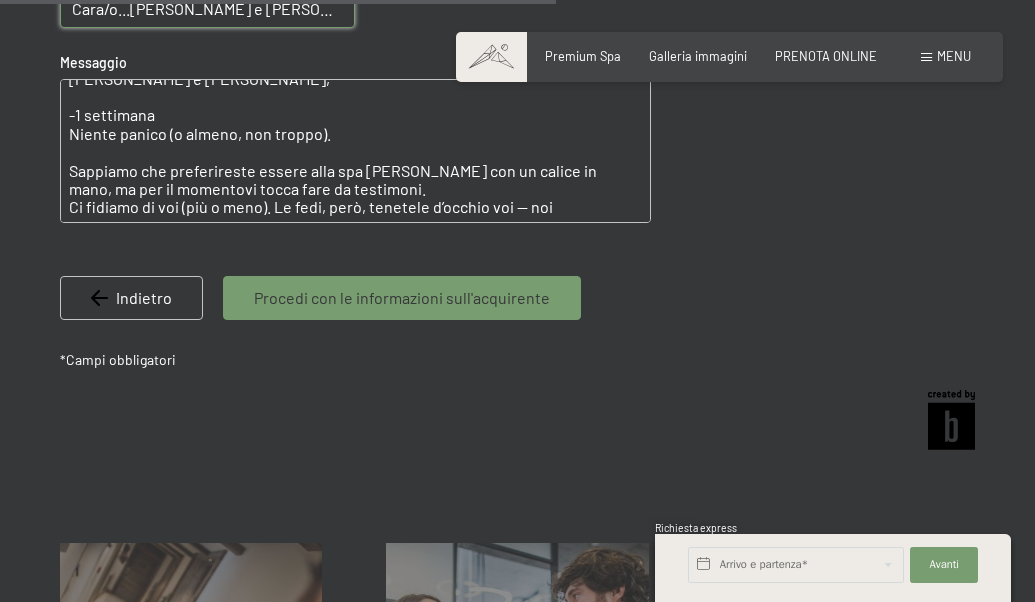 type on "Cari Ciro e Daniele,
-1 settimana
Niente panico (o almeno, non troppo).
Sappiamo che preferireste essere alla spa Schwarzenstein con un calice in mano, ma per il momento vi tocca fare da testimoni.
Ci fidiamo di voi (più o meno). Le fedi, però, tenetele d’occhio voi — noi" 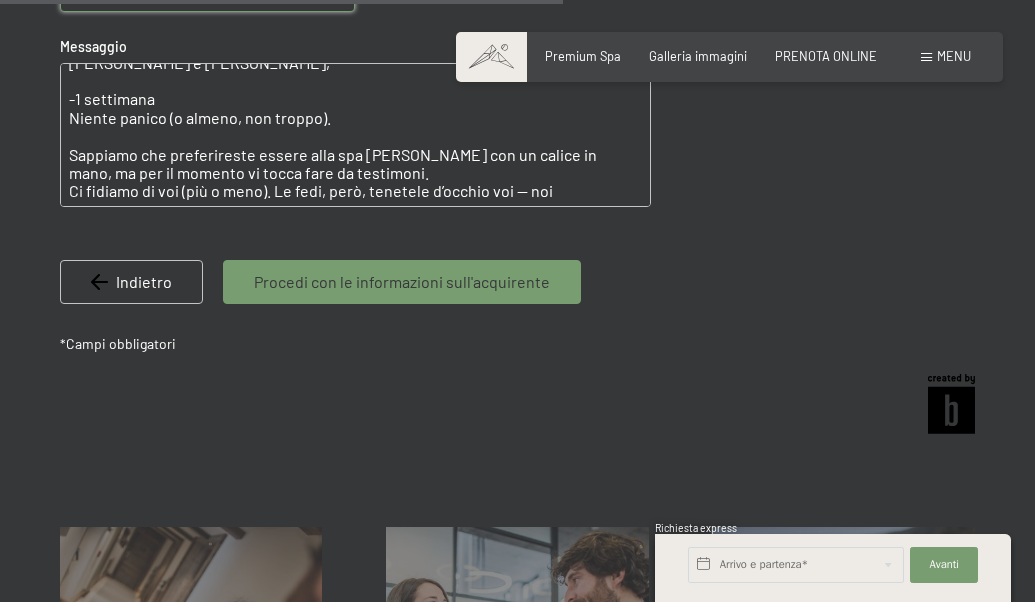 scroll, scrollTop: 1163, scrollLeft: 0, axis: vertical 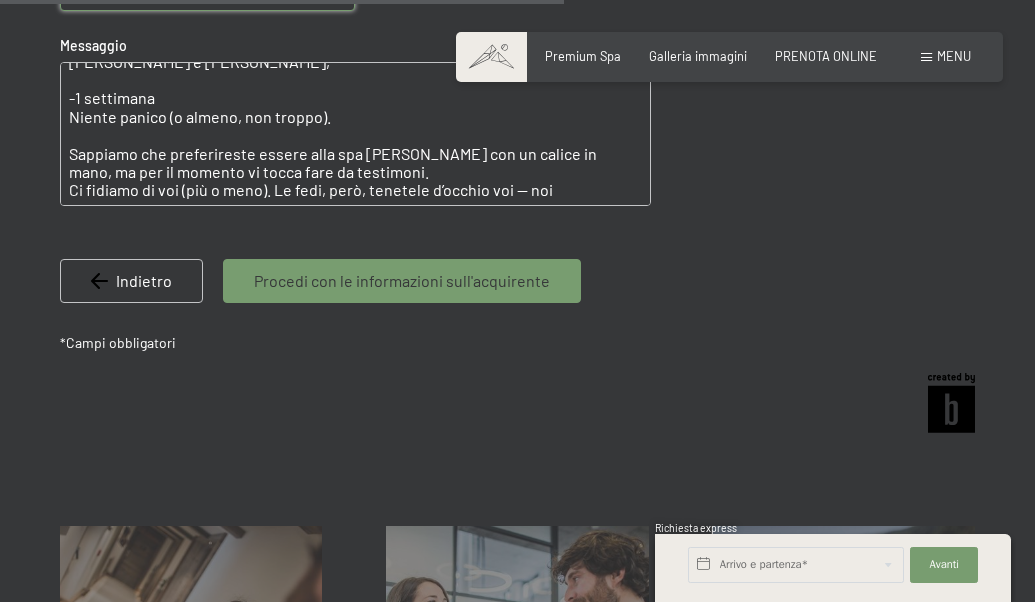 click on "Cari Ciro e Daniele,
-1 settimana
Niente panico (o almeno, non troppo).
Sappiamo che preferireste essere alla spa Schwarzenstein con un calice in mano, ma per il momento vi tocca fare da testimoni.
Ci fidiamo di voi (più o meno). Le fedi, però, tenetele d’occhio voi — noi" at bounding box center (355, 134) 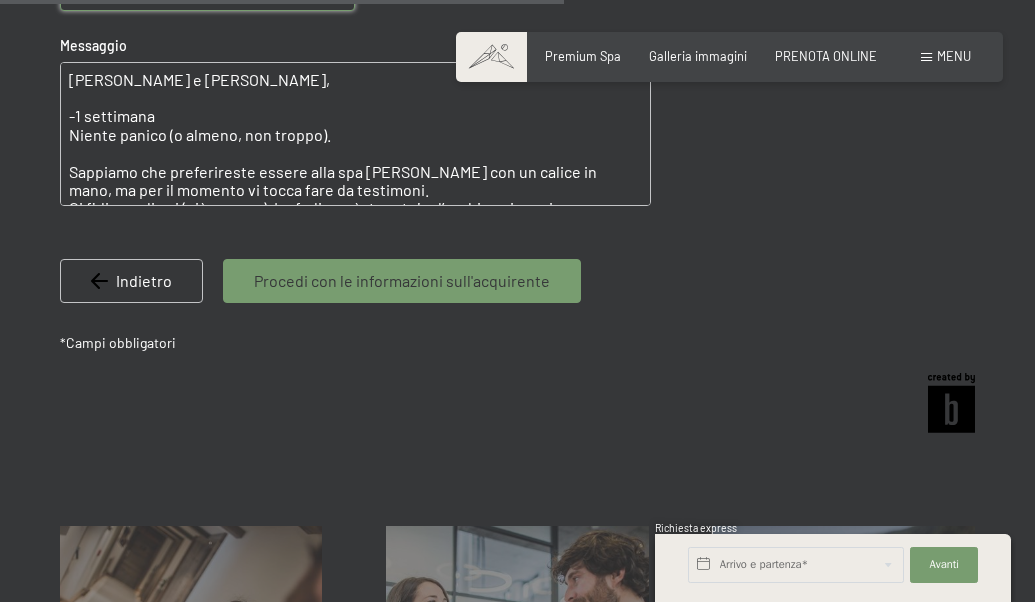 scroll, scrollTop: 0, scrollLeft: 0, axis: both 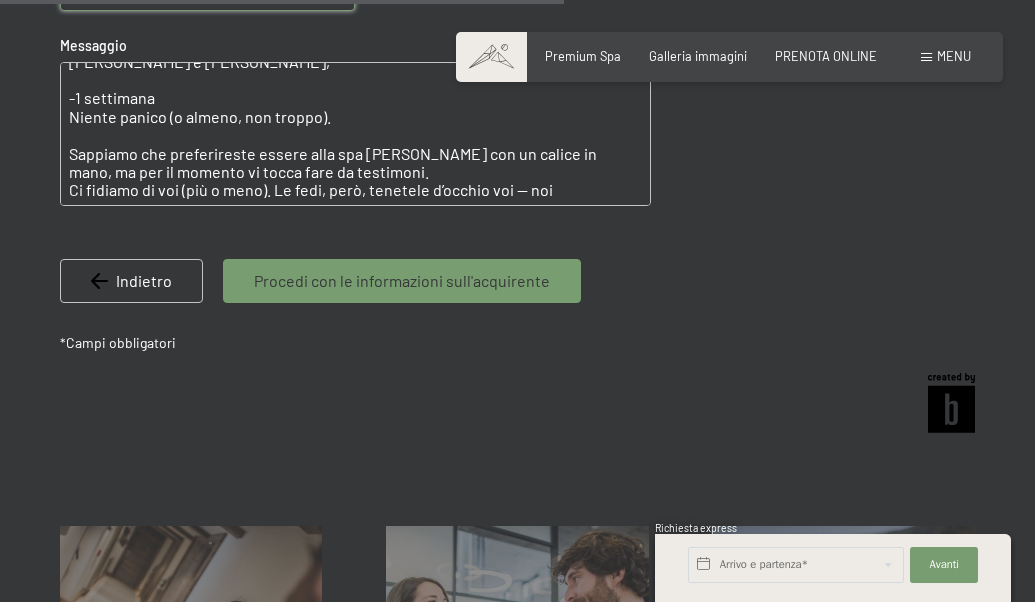 drag, startPoint x: 71, startPoint y: 74, endPoint x: 614, endPoint y: 212, distance: 560.26154 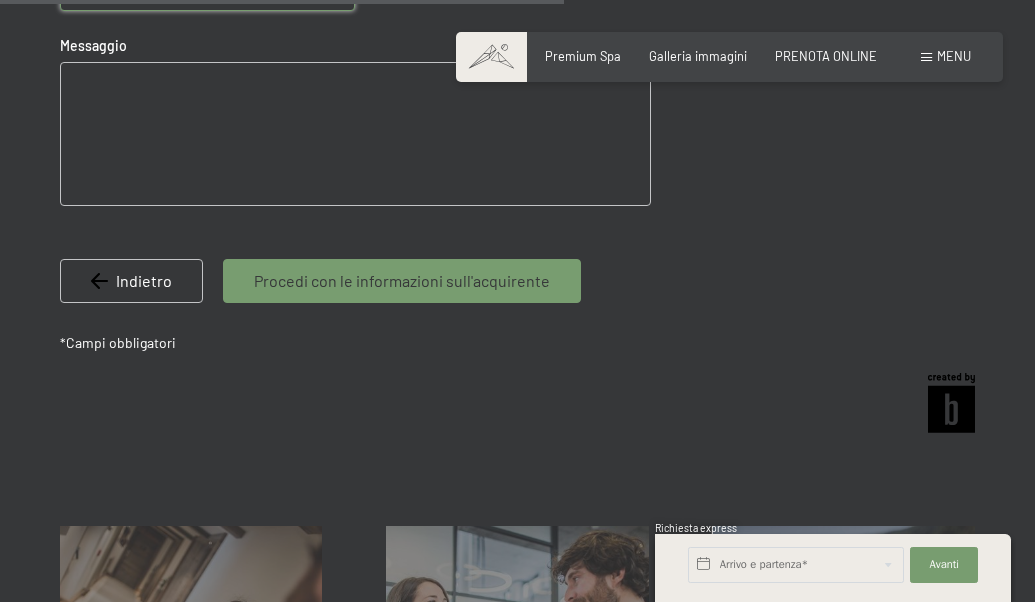 scroll, scrollTop: 0, scrollLeft: 0, axis: both 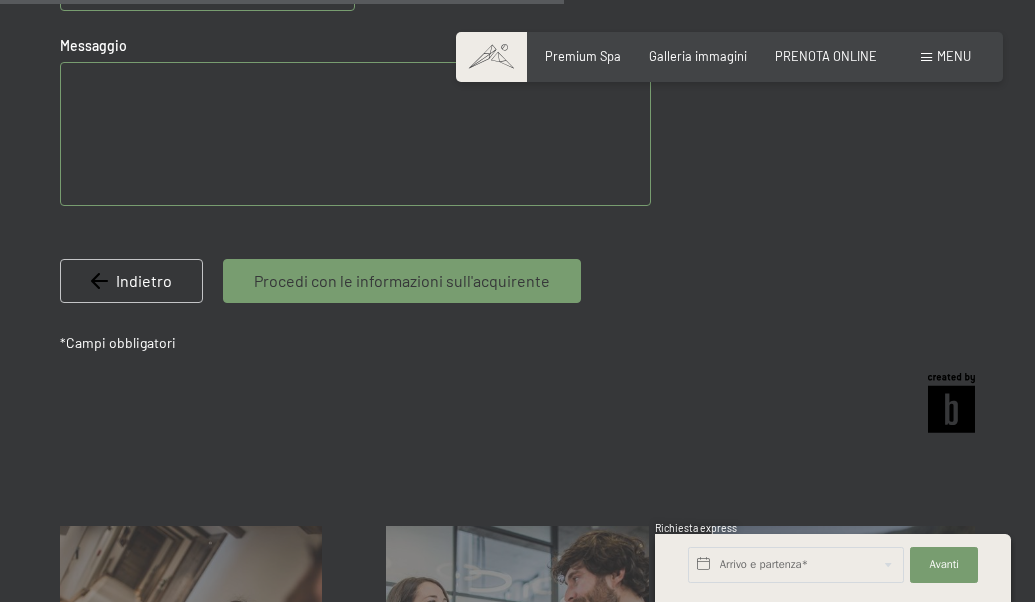 click on "Buono di valore Scelga l'immagine del buono Utilizzi i nostri bellissimi modelli per creare un voucher personalizzato. 8 - 11/11 Item 8 of 11 Valore coupon Inserisci qui l'importo del regalo desiderato. Importo 500 Destinatario & Messaggio Inserisca qui il saluto e aggiunga qualche parola personale al voucher. Nome Destinatario Cara/o...Ciro e Daniele Messaggio Indietro Procedi con le informazioni sull'acquirente *Campi obbligatori Mostra l'anteprima Buono a valore | SPA | Gourmet | Pernottamenti Buono di valore 500,00 € Mostra buono" at bounding box center [517, -220] 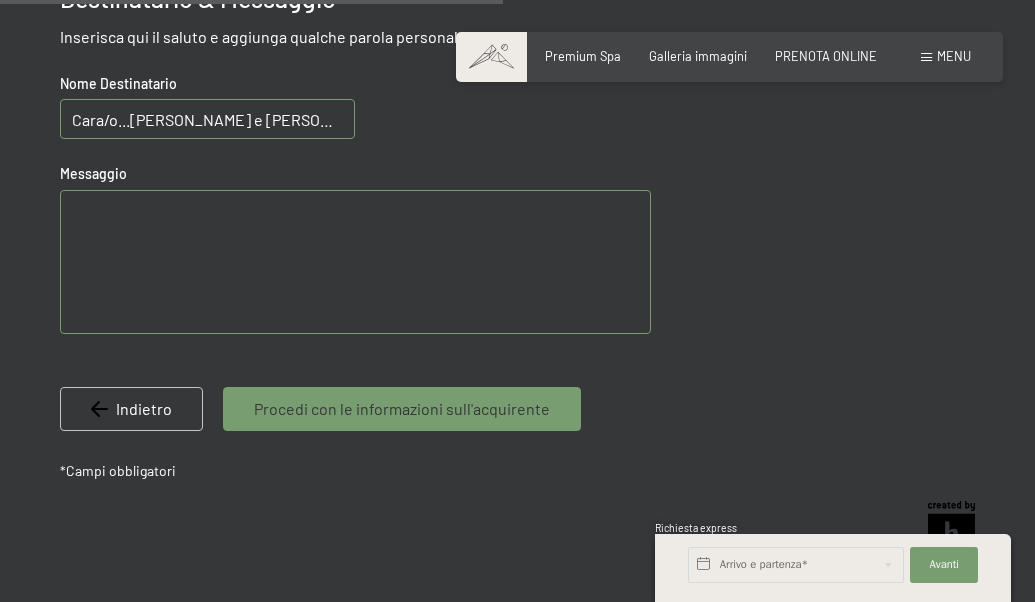 scroll, scrollTop: 1029, scrollLeft: 0, axis: vertical 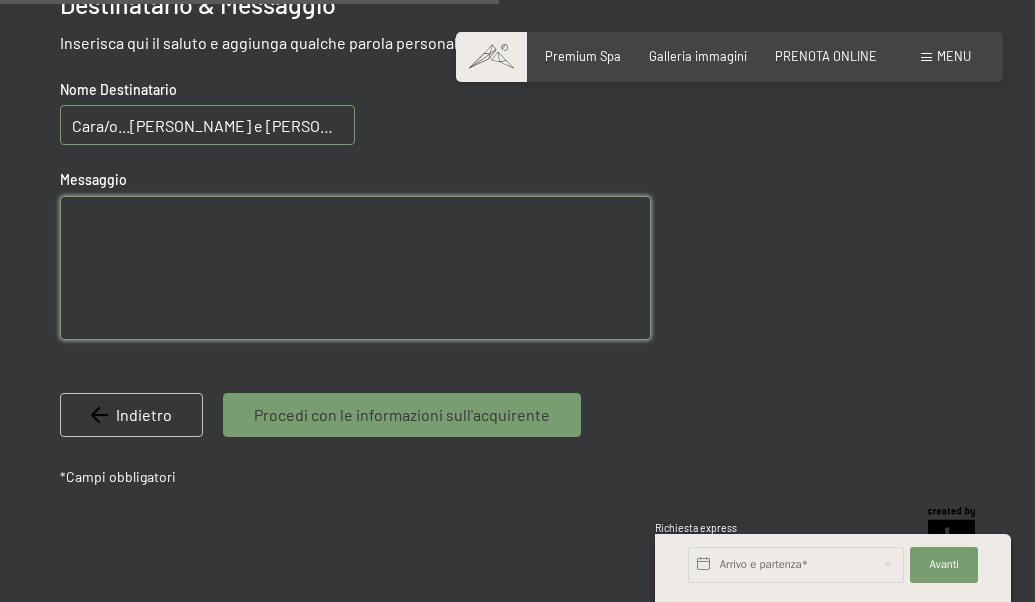 click at bounding box center (355, 268) 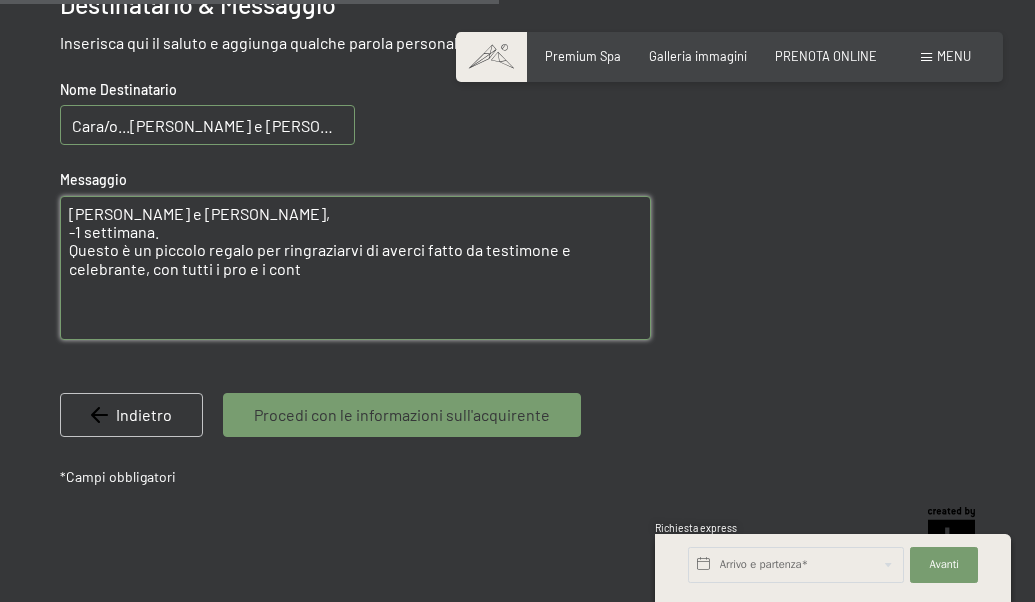 click on "Cari Ciro e Daniele,
-1 settimana.
Questo è un piccolo regalo per ringraziarvi di averci fatto da testimone e celebrante, con tutti i pro e i cont" at bounding box center [355, 268] 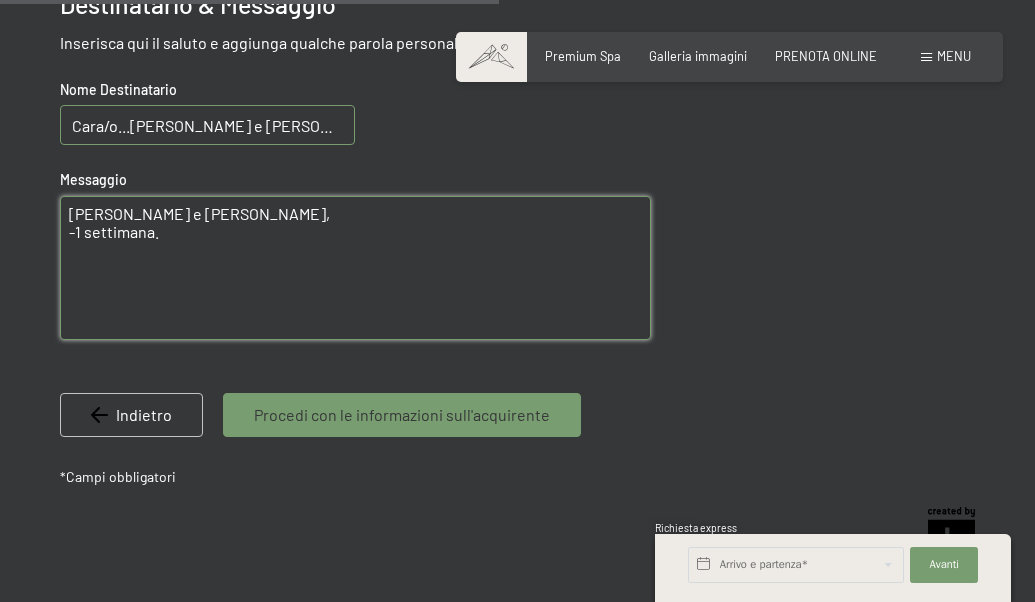 click on "Cari Ciro e Daniele,
-1 settimana." at bounding box center (355, 268) 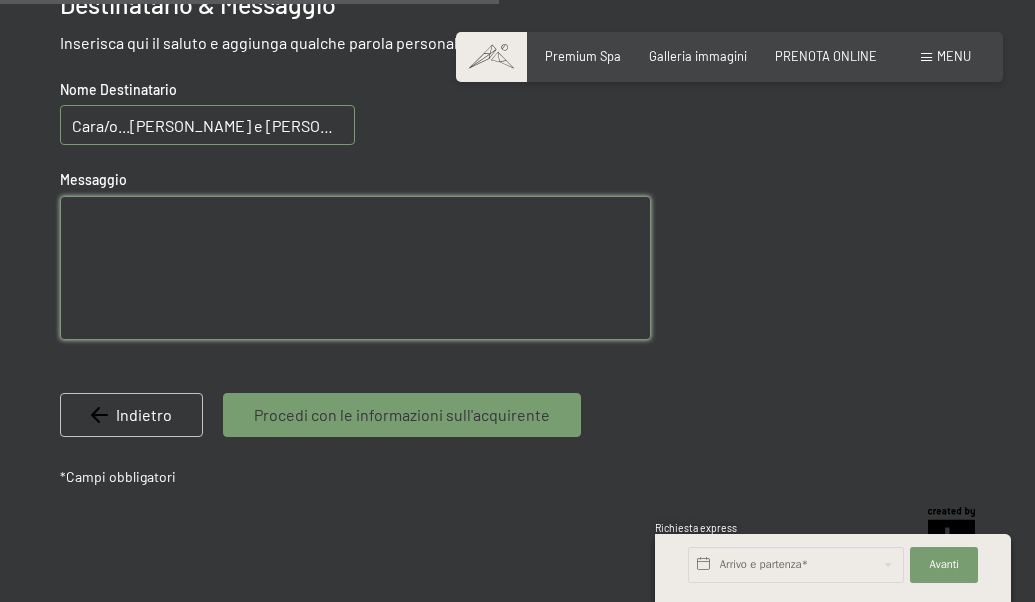 paste on "Grazie per aver fatto da testimone e celebrante… o almeno per aver accettato di fingere!
Per premiarvi, vi rimandiamo allo Schwarzenstein, così vi rilassate… e magari non scappate prima del taglio della torta!
Godetevela, che preparare tutto con noi è già una SPA-ventosa fatica!" 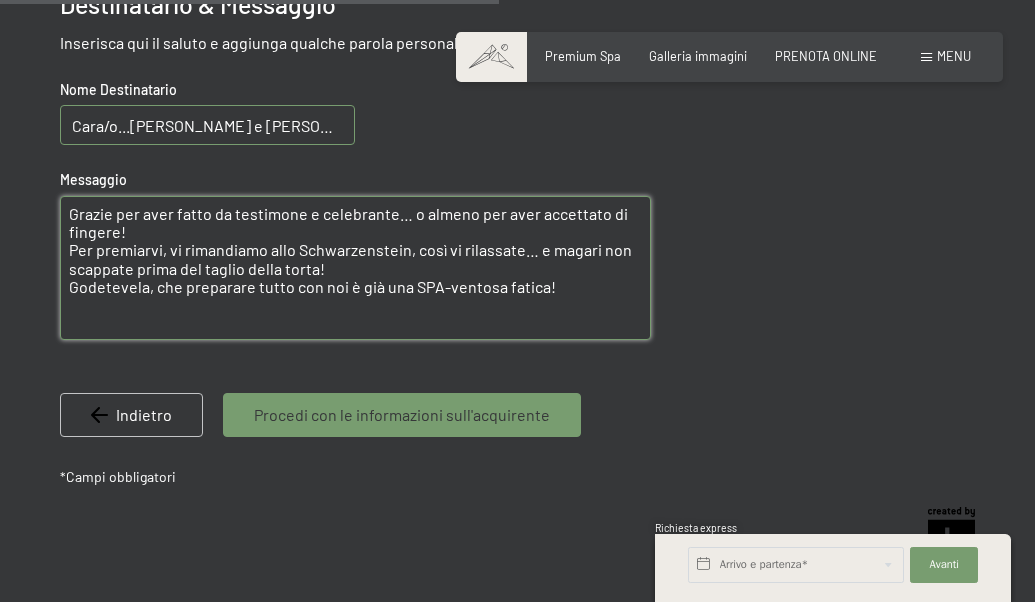 click on "Grazie per aver fatto da testimone e celebrante… o almeno per aver accettato di fingere!
Per premiarvi, vi rimandiamo allo Schwarzenstein, così vi rilassate… e magari non scappate prima del taglio della torta!
Godetevela, che preparare tutto con noi è già una SPA-ventosa fatica!" at bounding box center (355, 268) 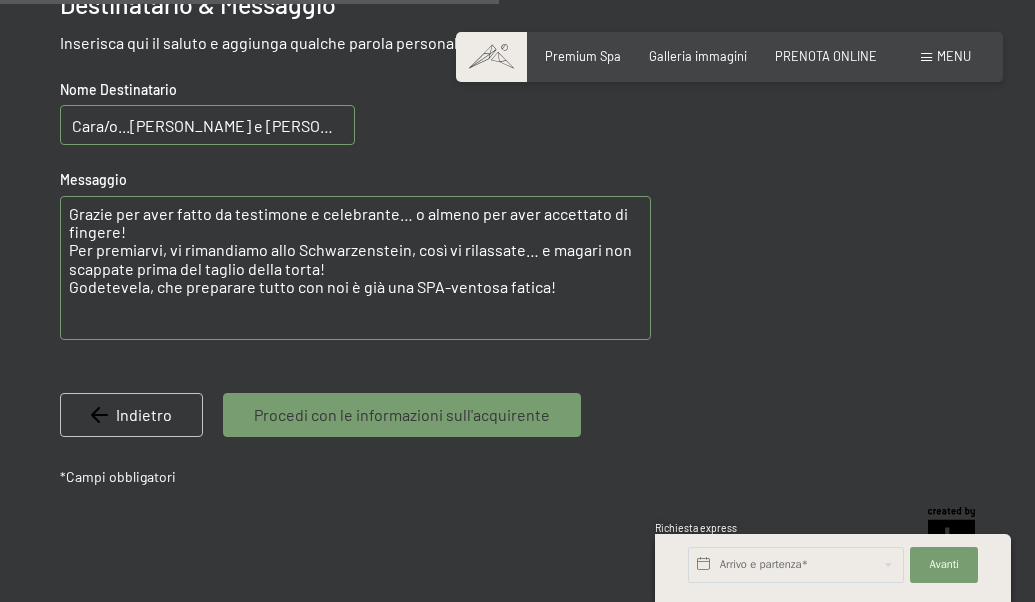 click on "Procedi con le informazioni sull'acquirente" at bounding box center [402, 415] 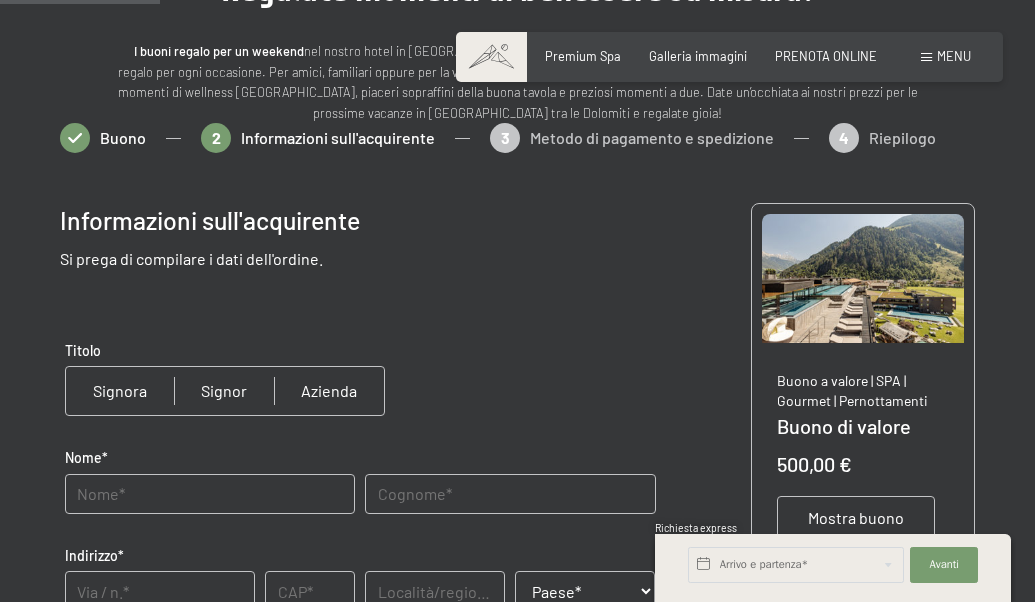 scroll, scrollTop: 347, scrollLeft: 0, axis: vertical 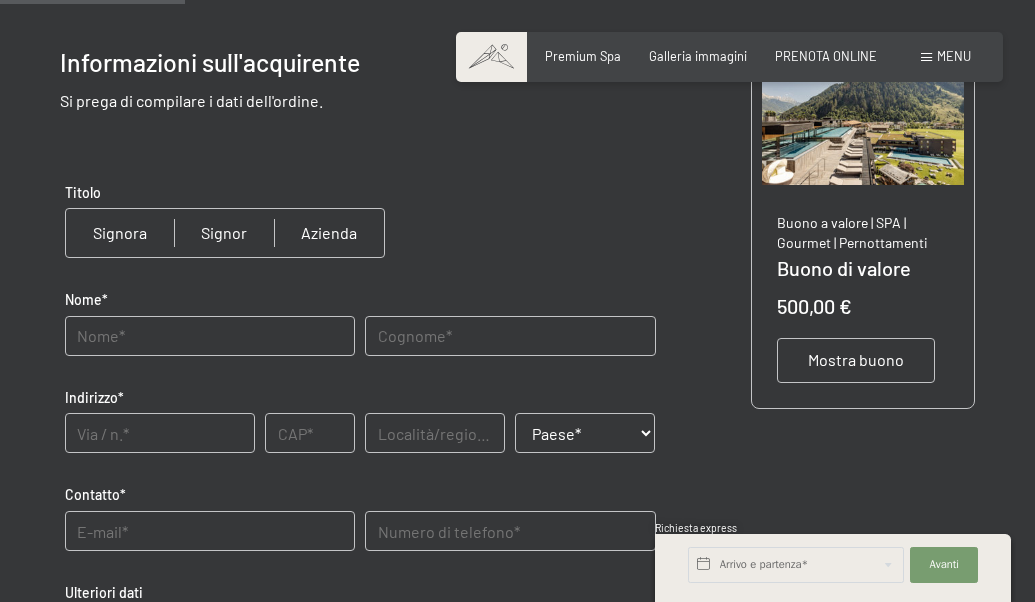 click at bounding box center (120, 233) 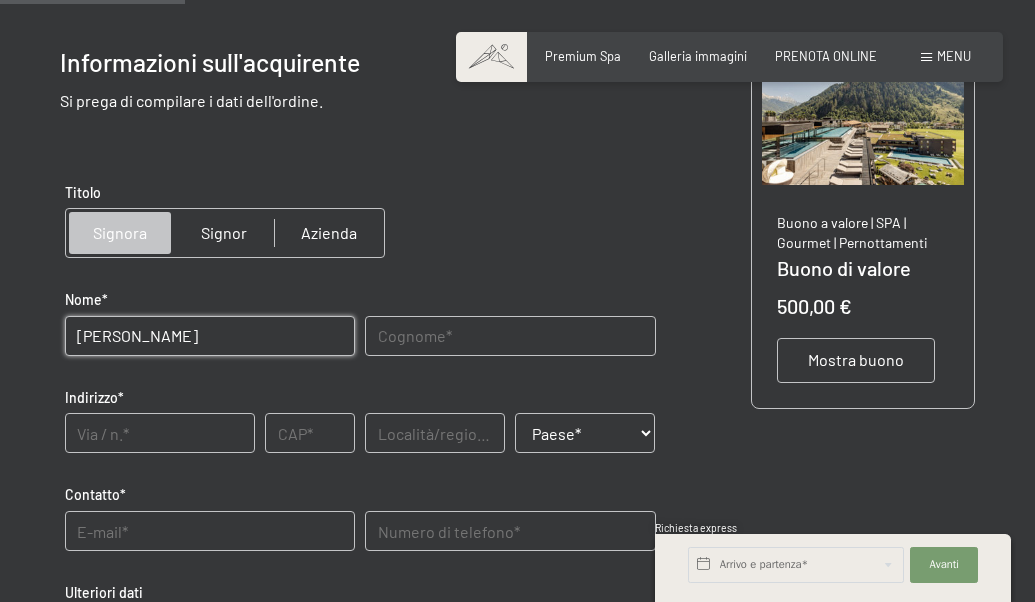 type on "Isabella" 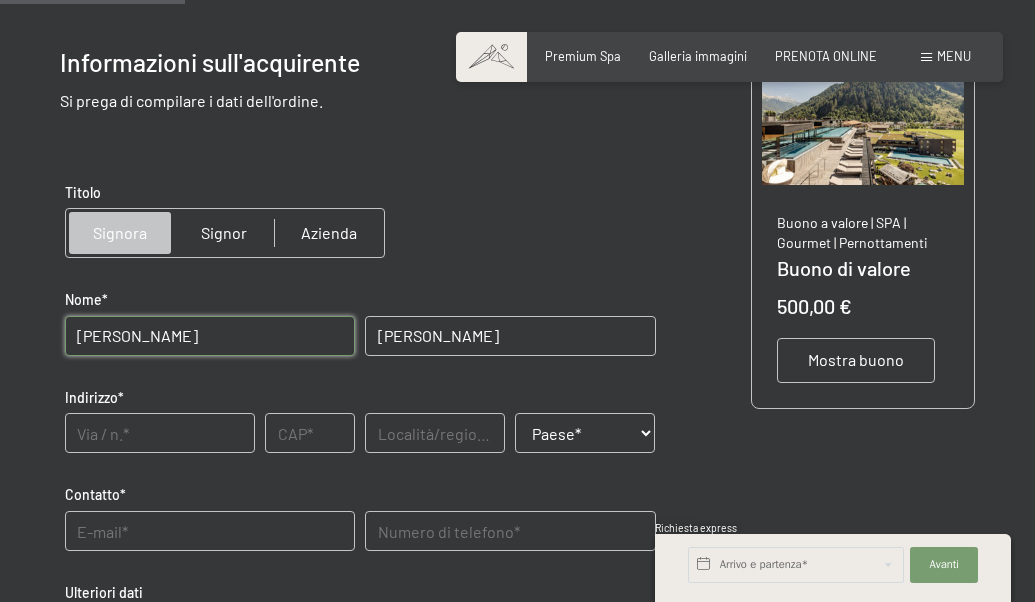 type on "Alfano" 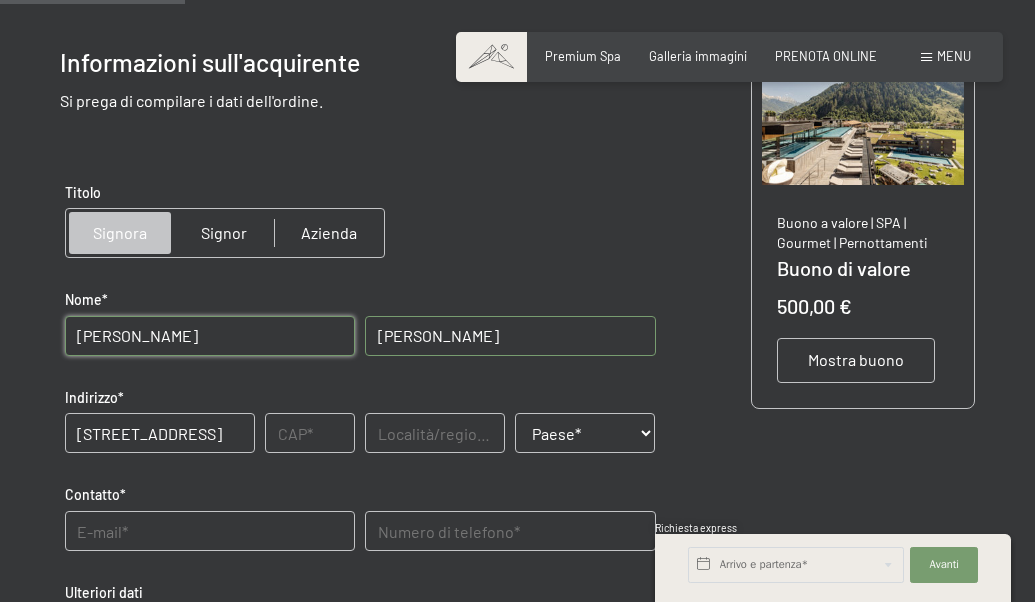 type on "Via di Torre Gaia 9/b" 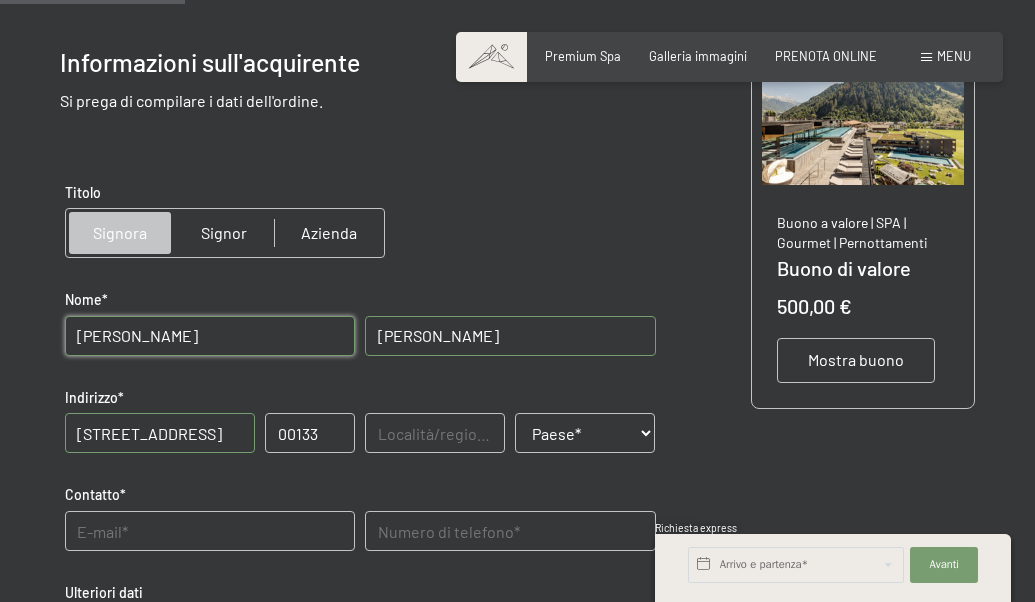 type on "00133" 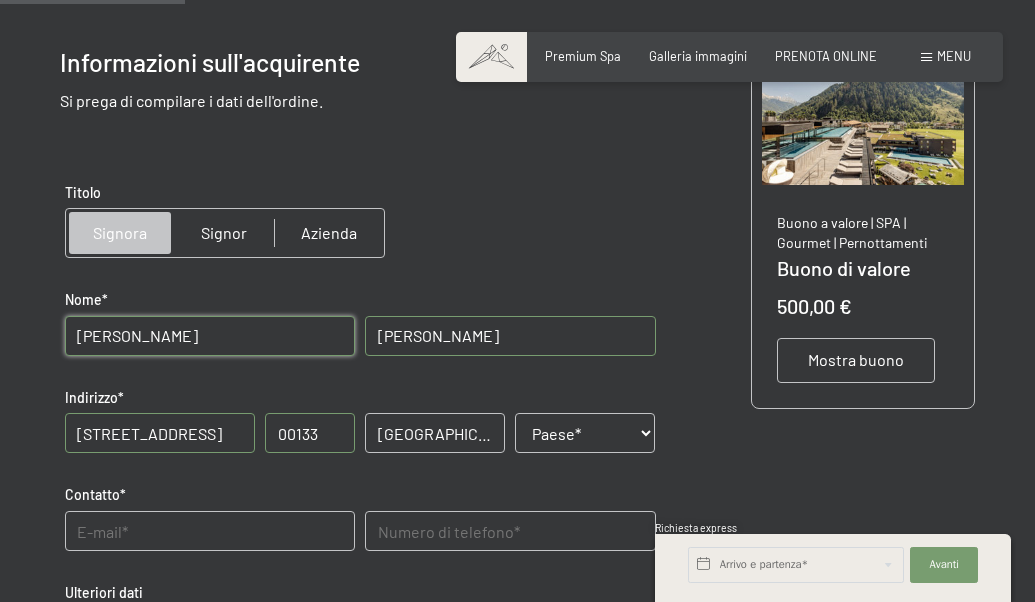 type on "Roma" 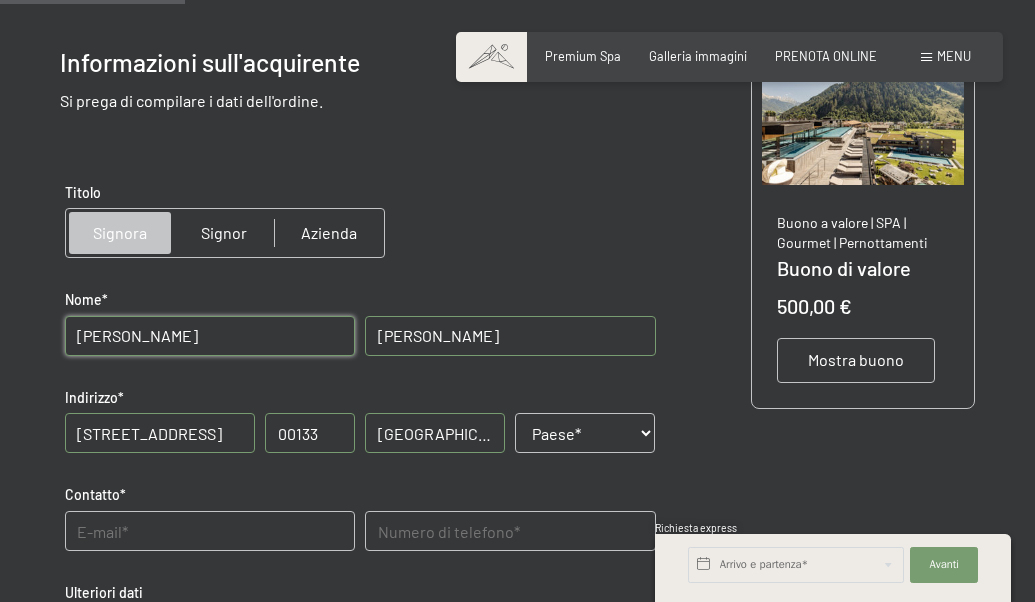 select on "IT" 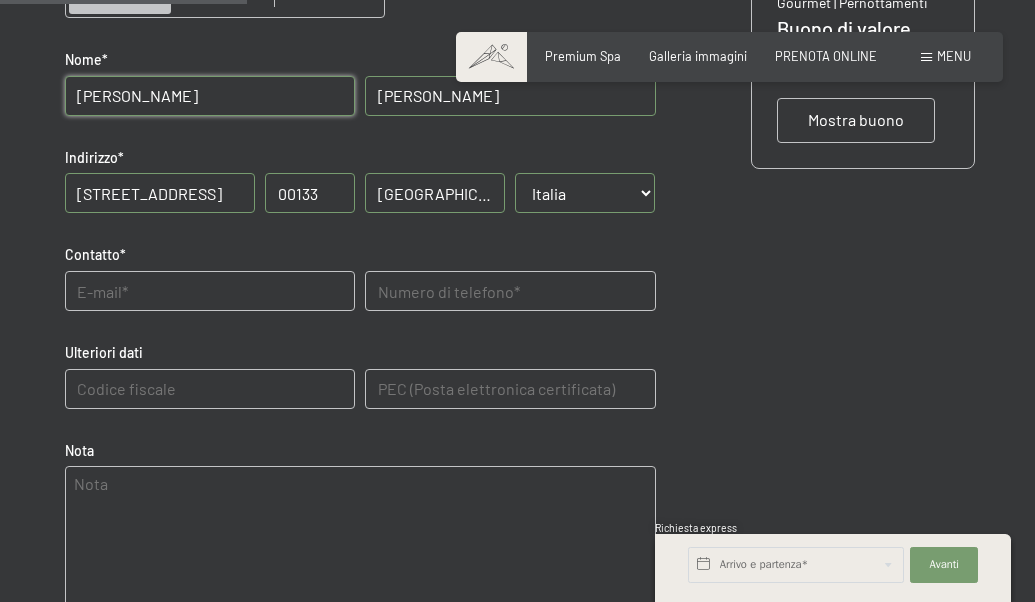 scroll, scrollTop: 628, scrollLeft: 0, axis: vertical 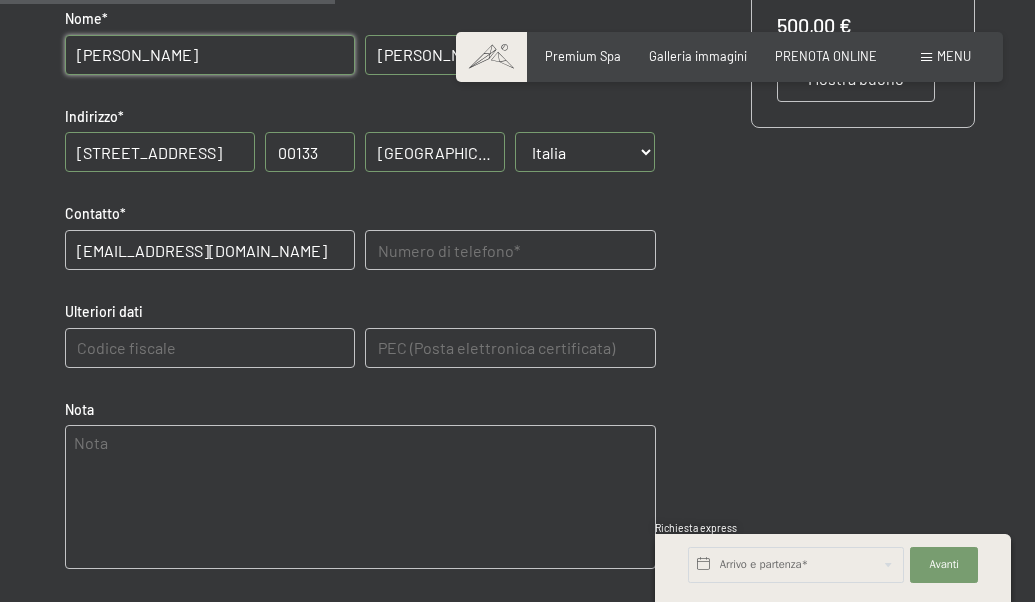 type on "alfsa189@gmail.com" 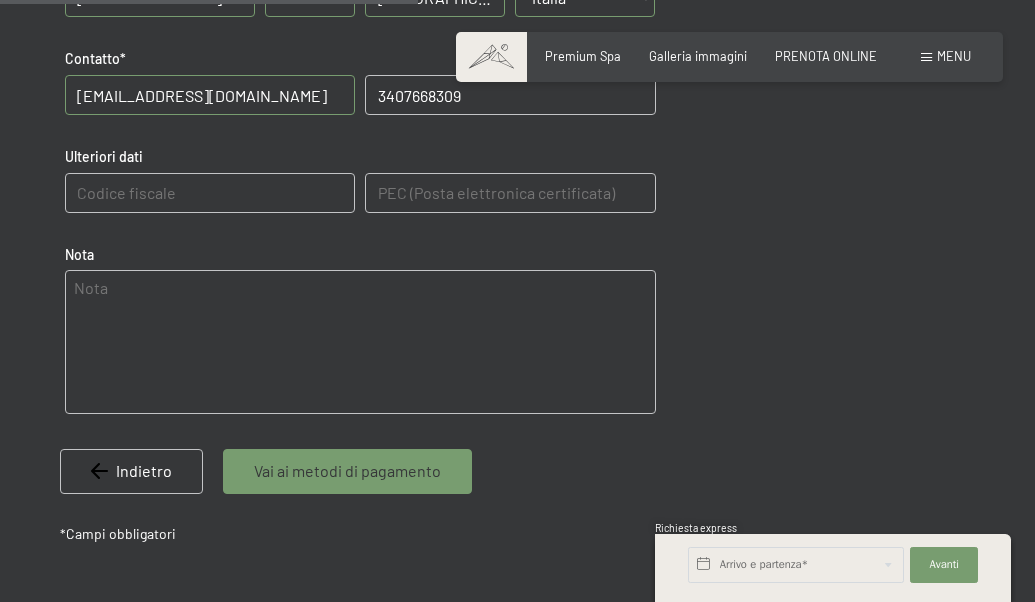 scroll, scrollTop: 786, scrollLeft: 0, axis: vertical 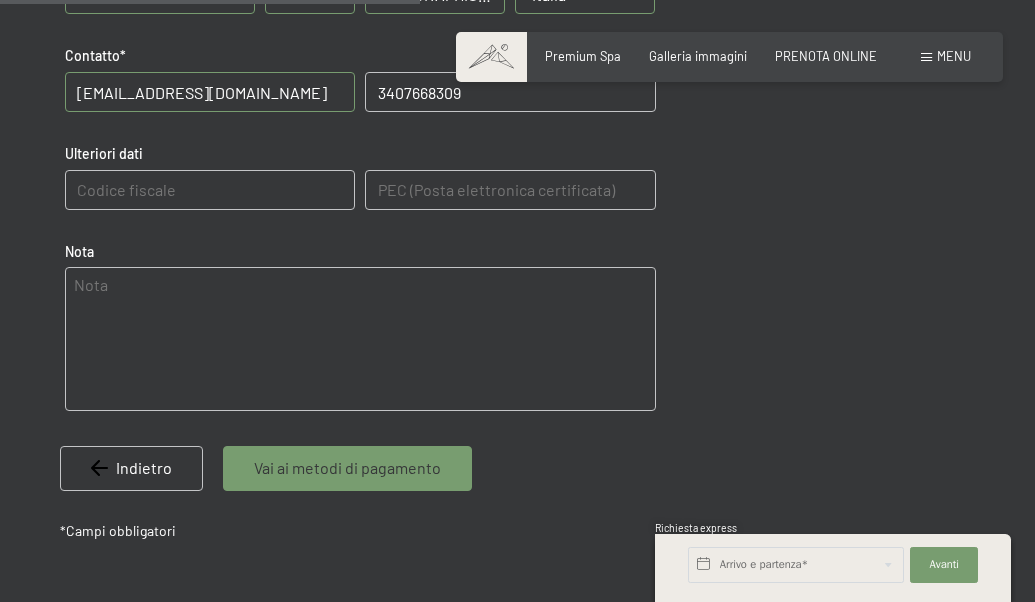 type on "3407668309" 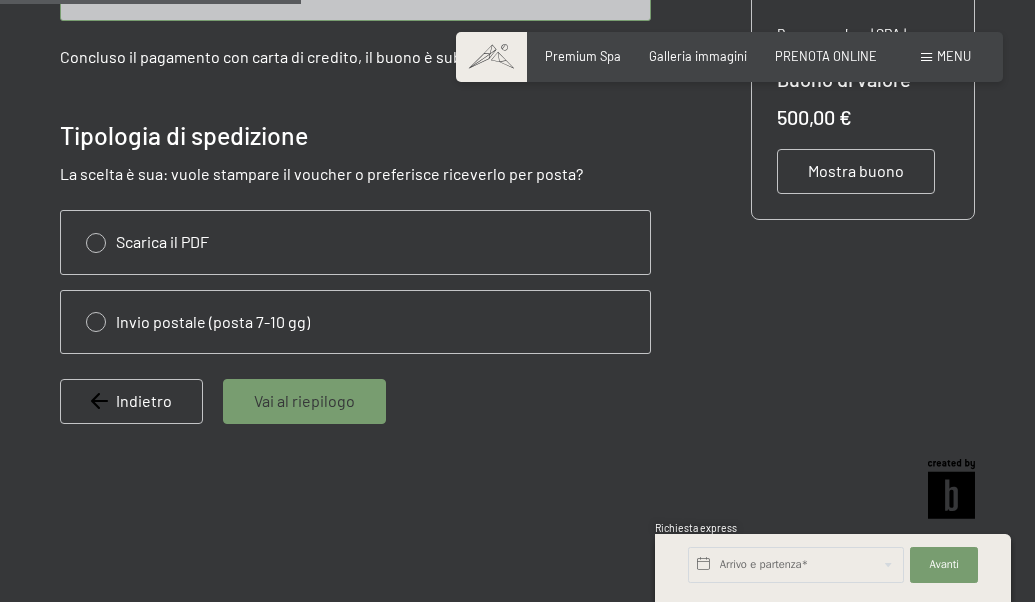 scroll, scrollTop: 552, scrollLeft: 0, axis: vertical 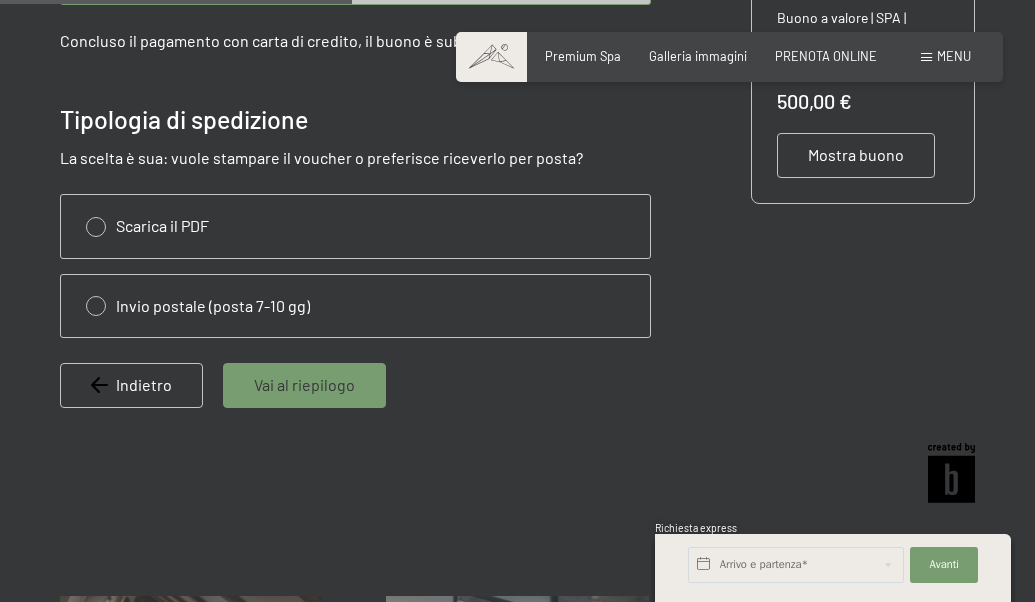 click at bounding box center [355, 226] 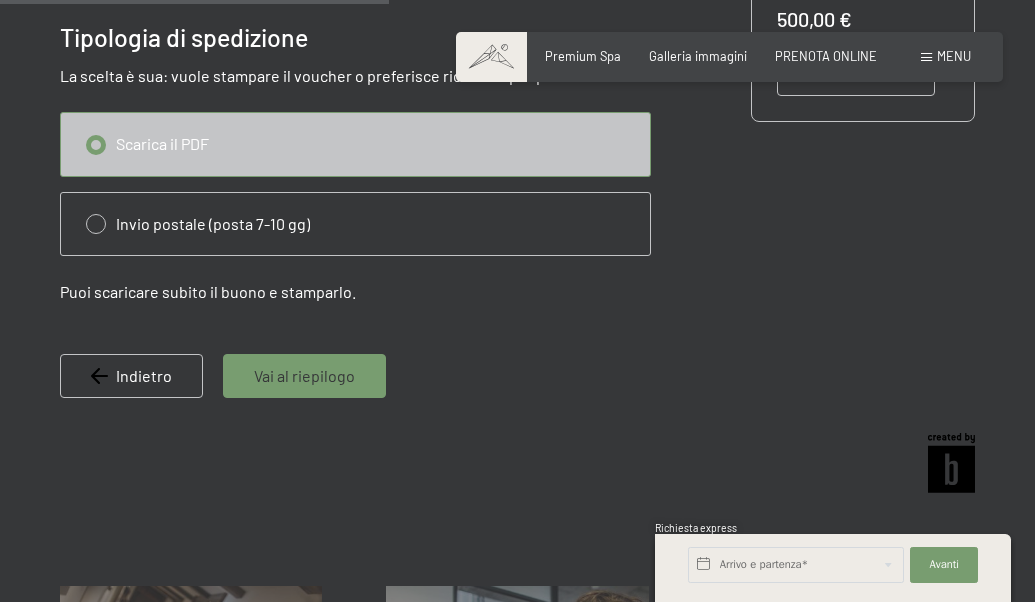 scroll, scrollTop: 641, scrollLeft: 0, axis: vertical 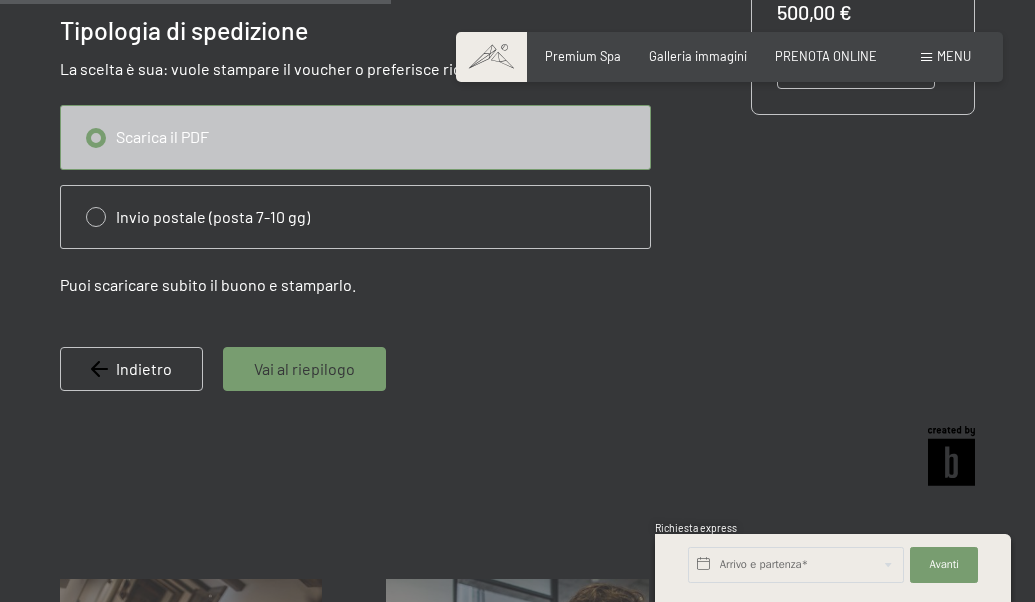 click on "Vai al riepilogo" at bounding box center [304, 369] 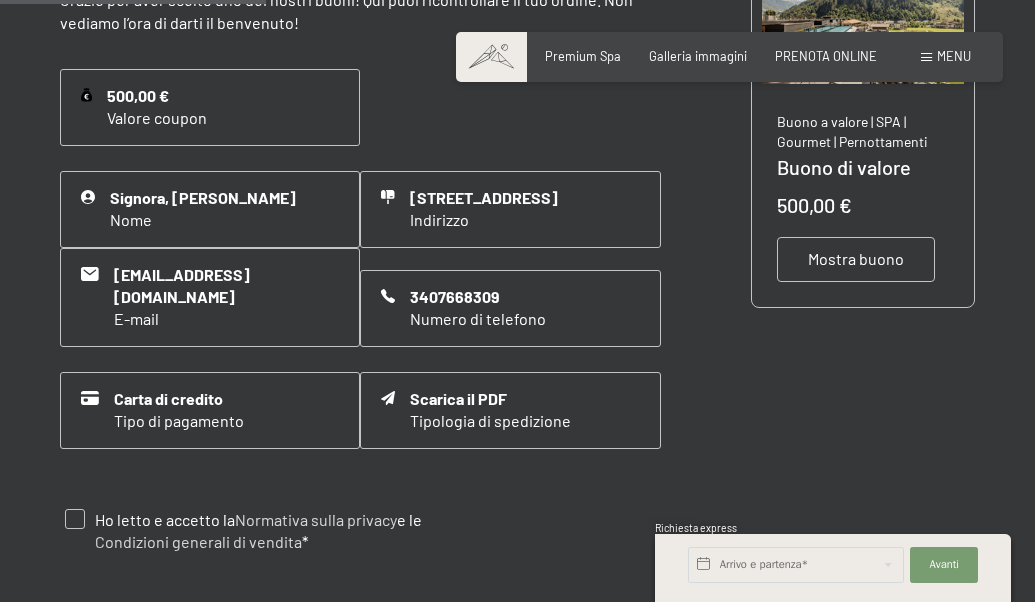 scroll, scrollTop: 451, scrollLeft: 0, axis: vertical 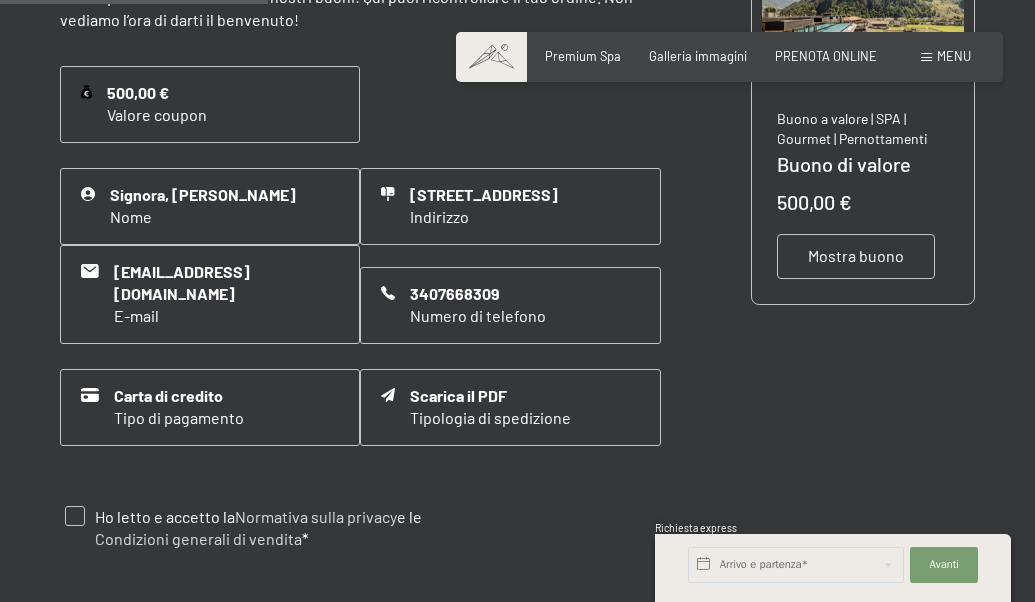 click on "Ho letto e accetto la  Normativa sulla privacy  e le  Condizioni generali di vendita *" at bounding box center (270, 528) 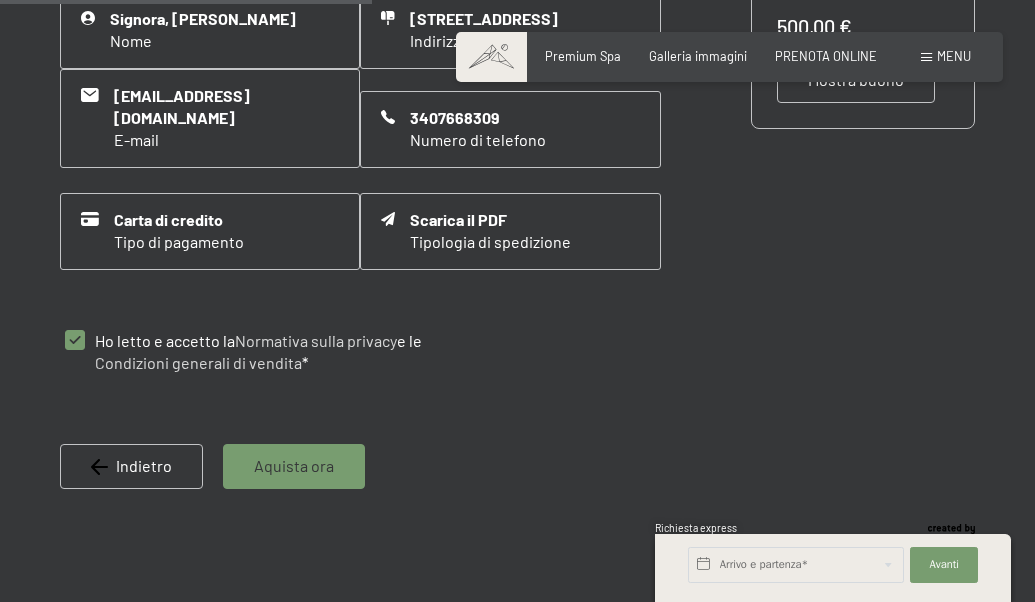 scroll, scrollTop: 648, scrollLeft: 0, axis: vertical 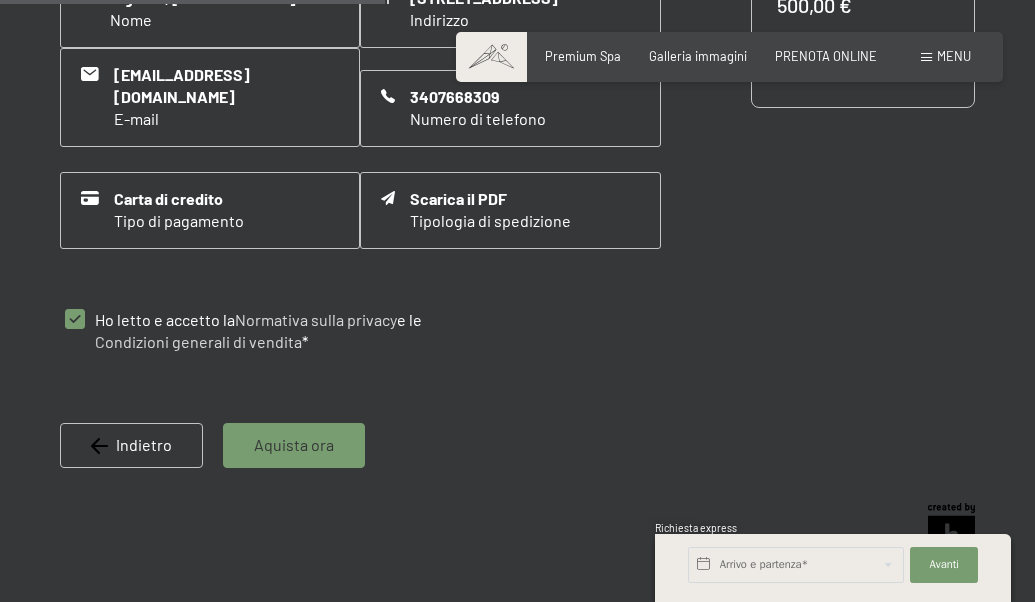click on "Aquista ora" at bounding box center (294, 445) 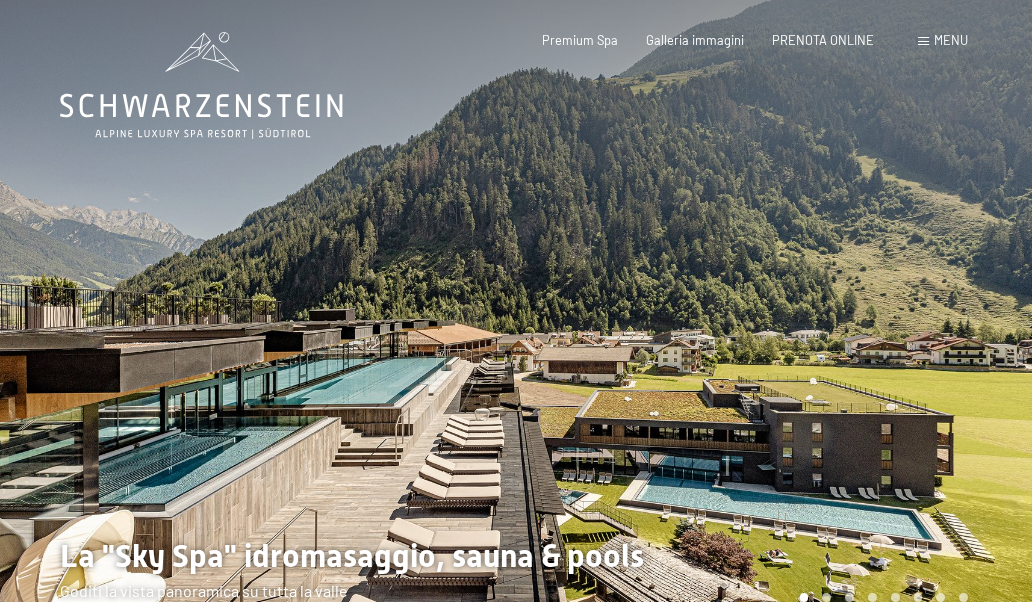 scroll, scrollTop: 0, scrollLeft: 0, axis: both 